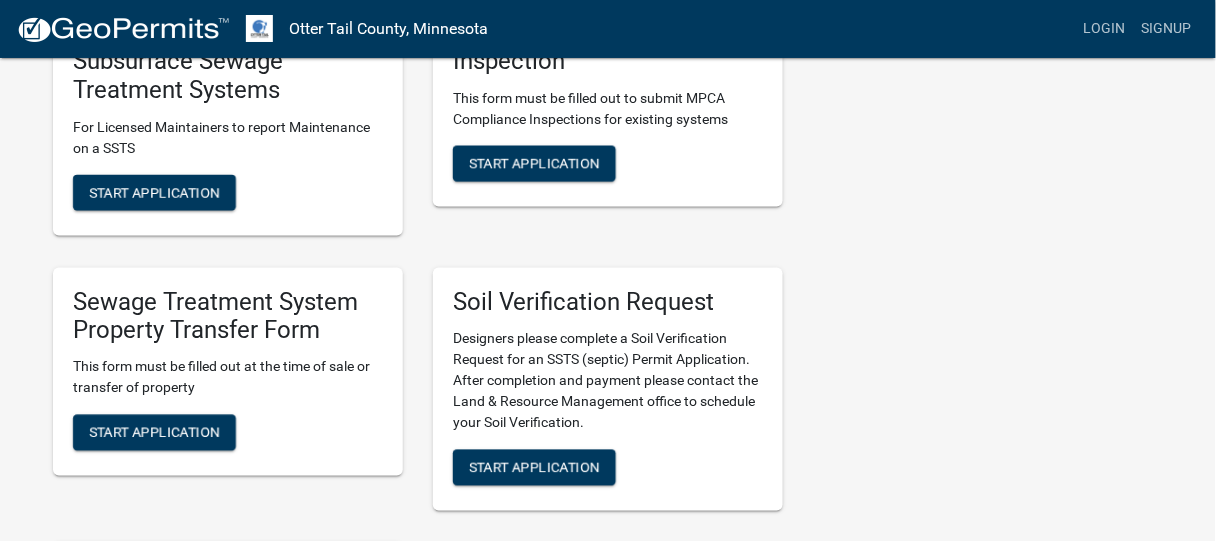 scroll, scrollTop: 600, scrollLeft: 0, axis: vertical 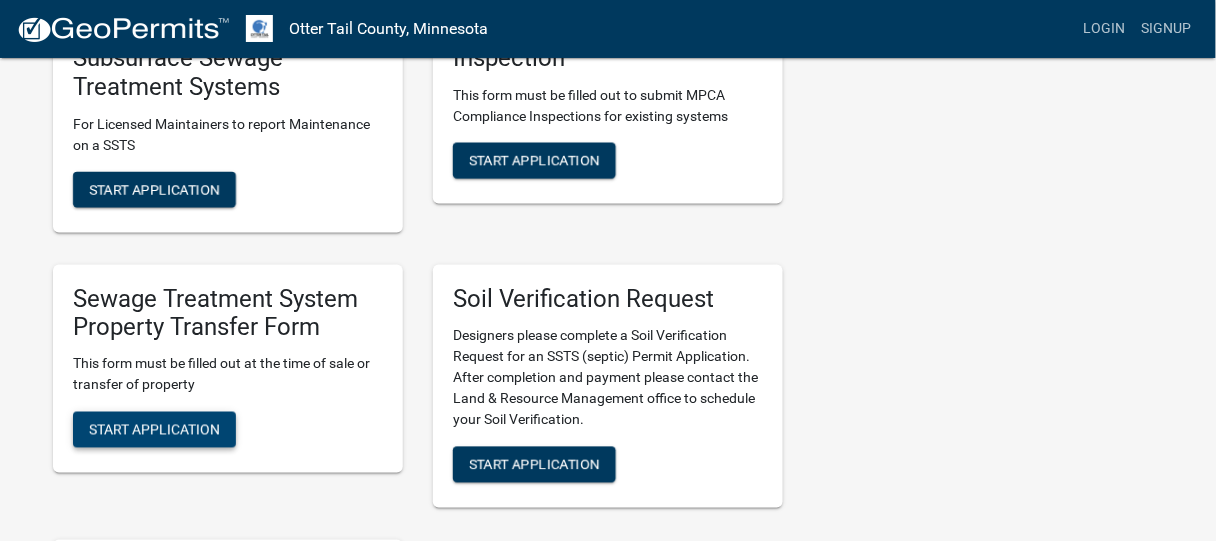 click on "Start Application" at bounding box center [154, 430] 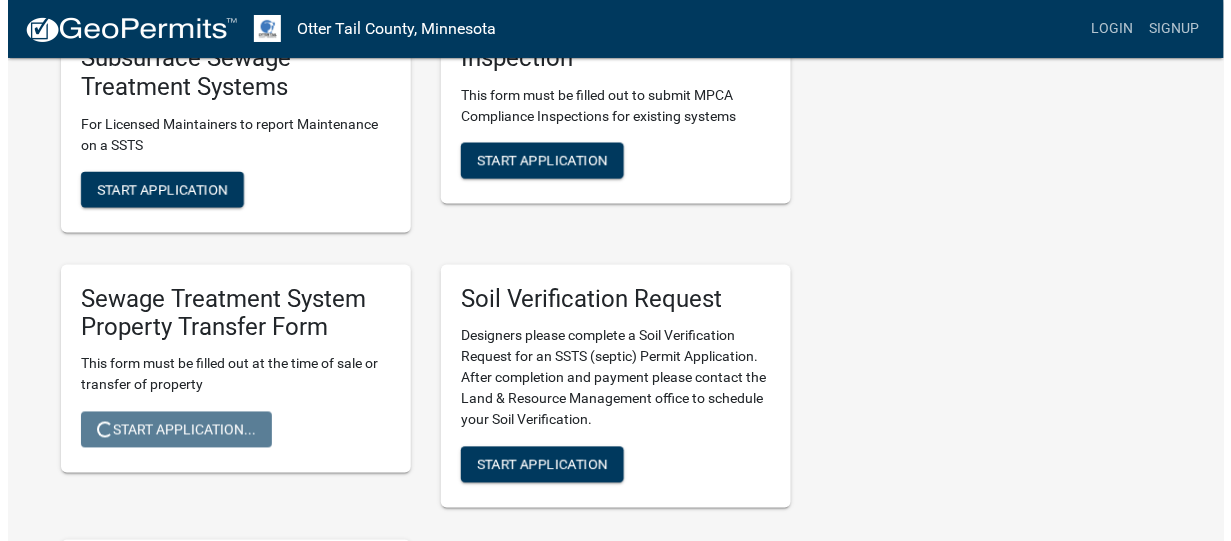 scroll, scrollTop: 0, scrollLeft: 0, axis: both 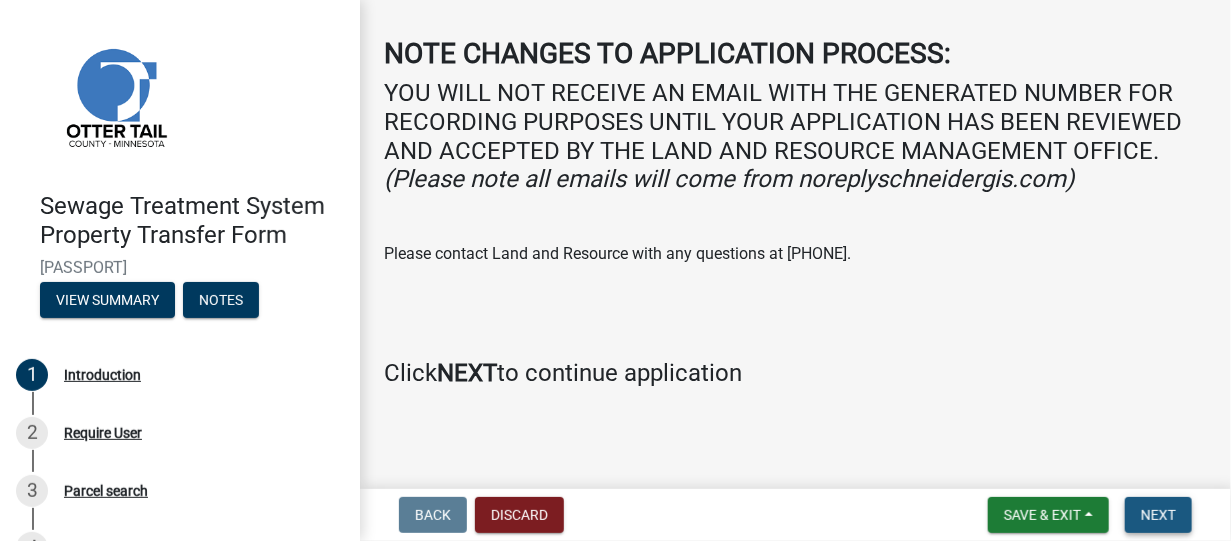 click on "Next" at bounding box center [1158, 515] 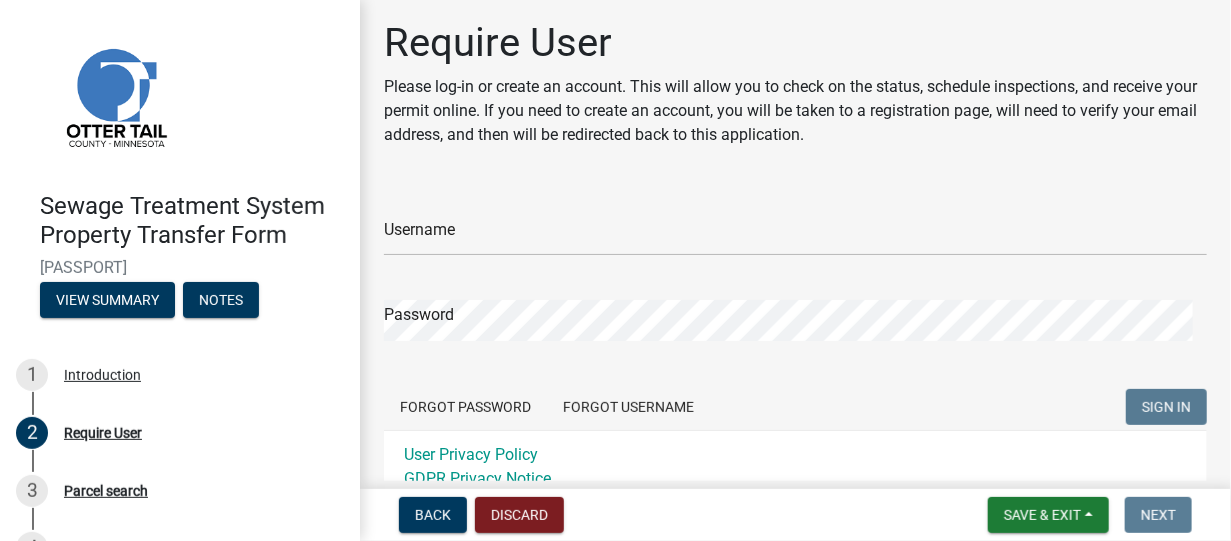 scroll, scrollTop: 0, scrollLeft: 0, axis: both 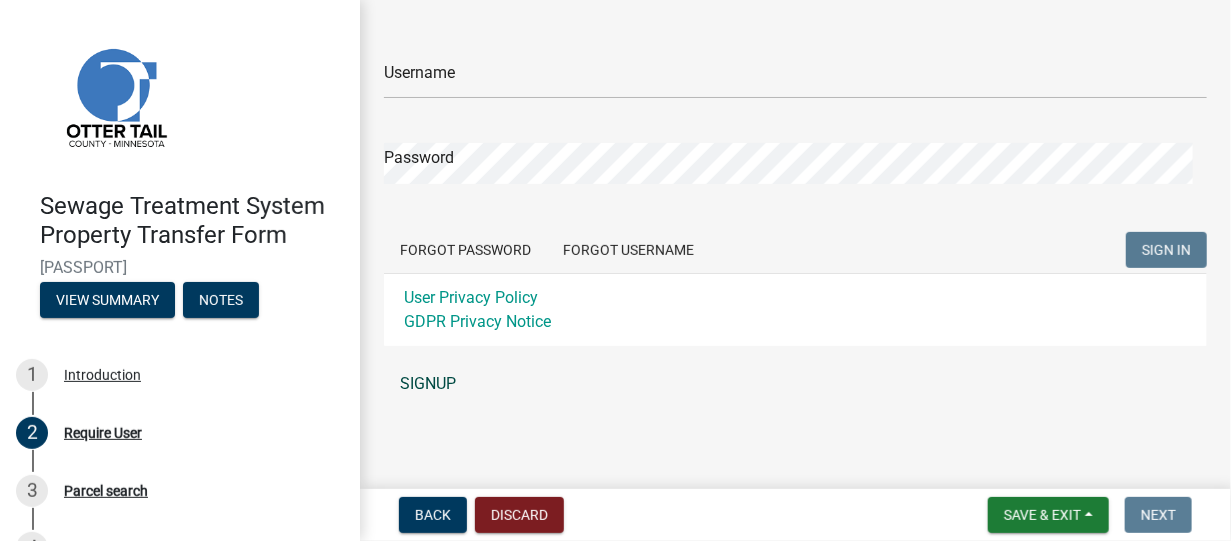 click on "SIGNUP" 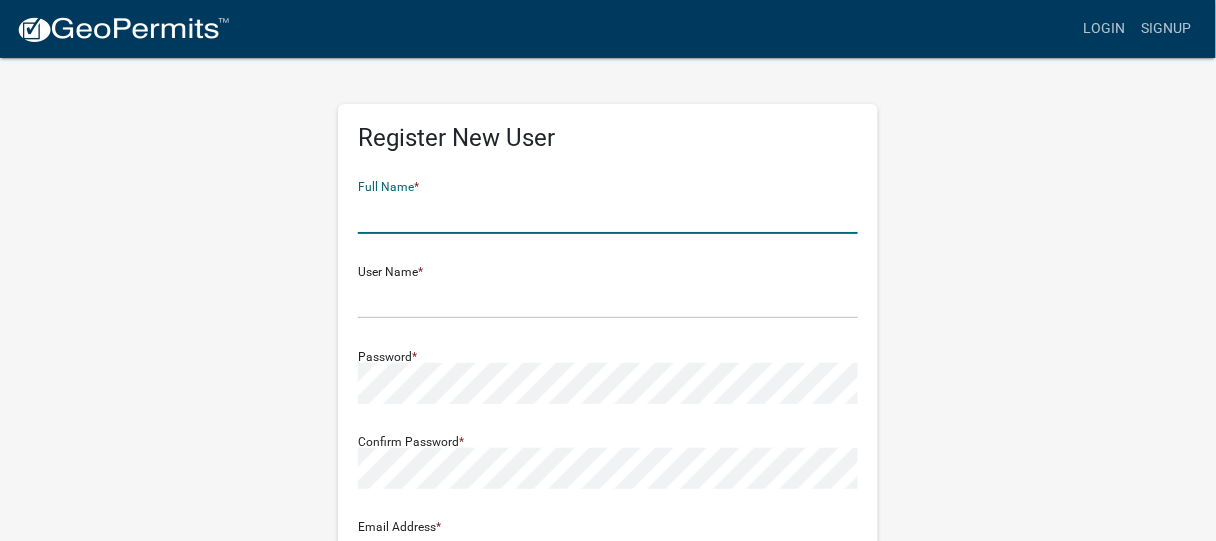click 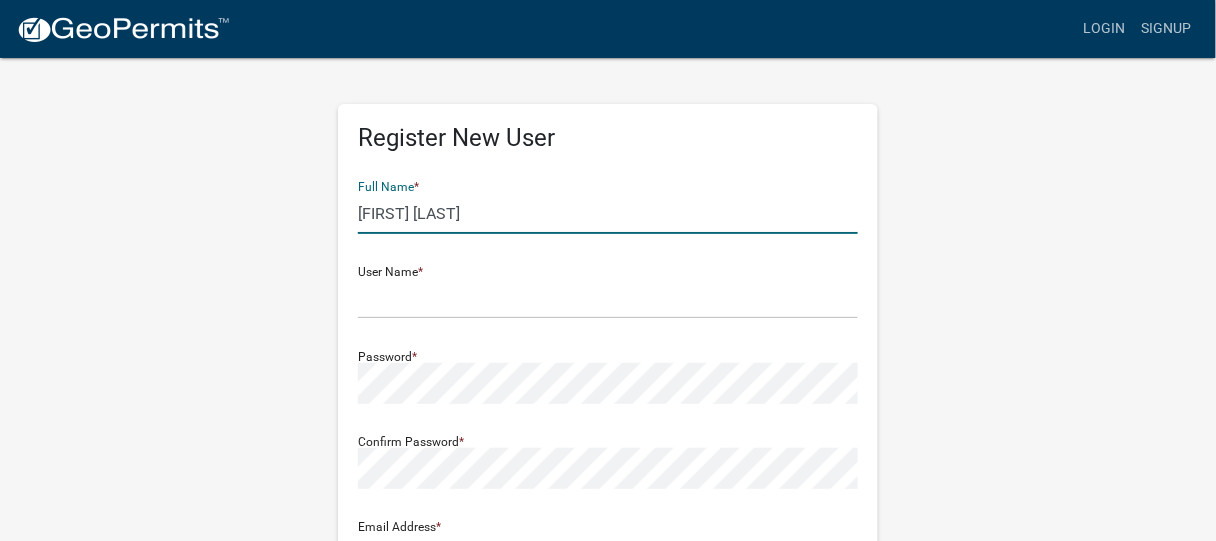 type on "[ADDRESS]" 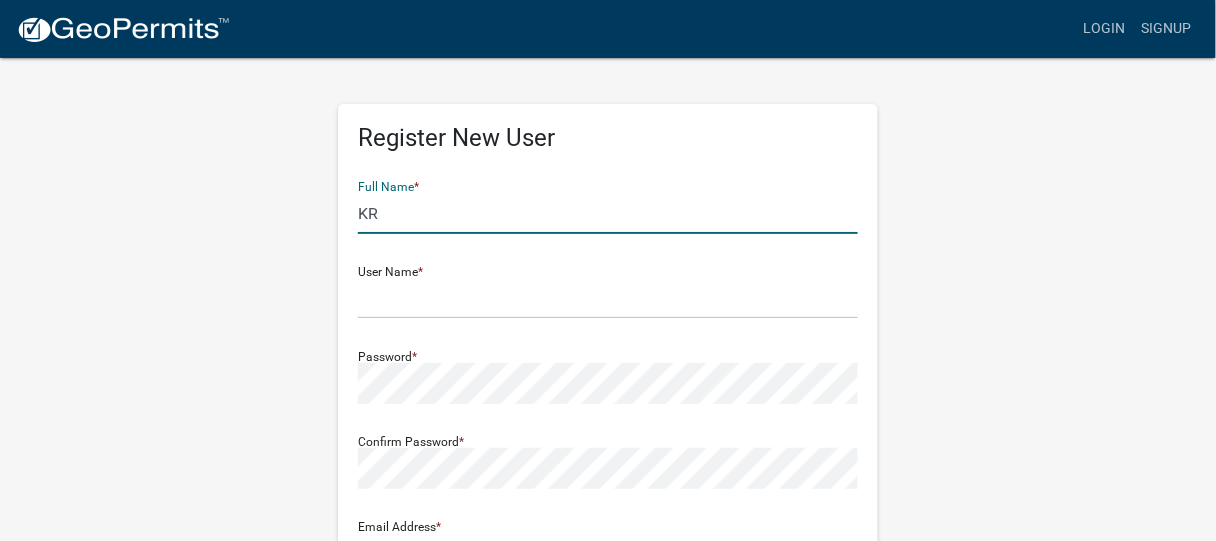 type on "K" 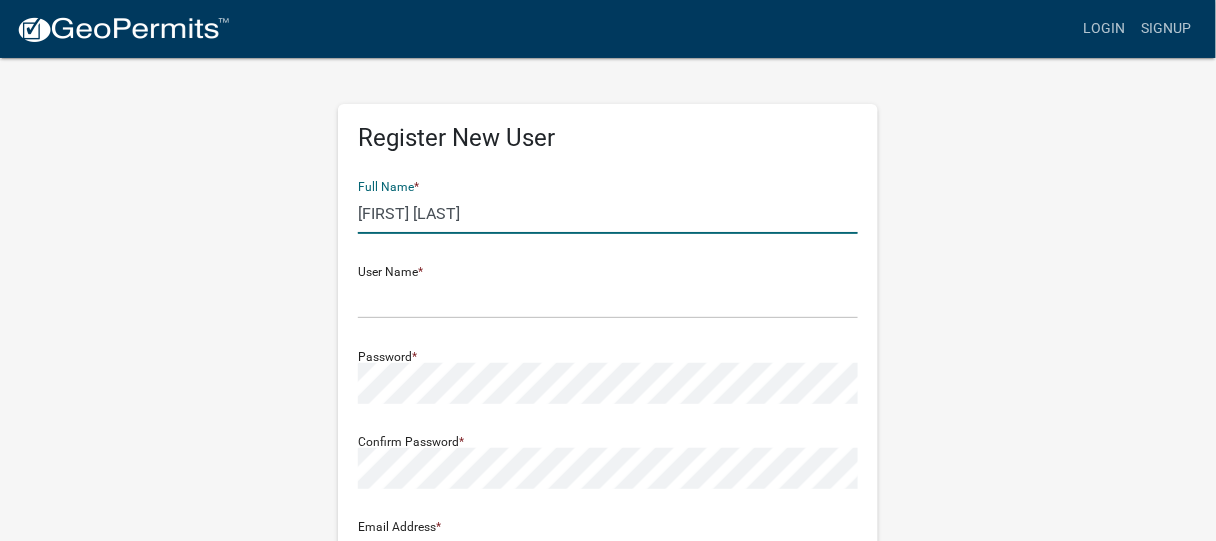 type on "[FIRST] [LAST]" 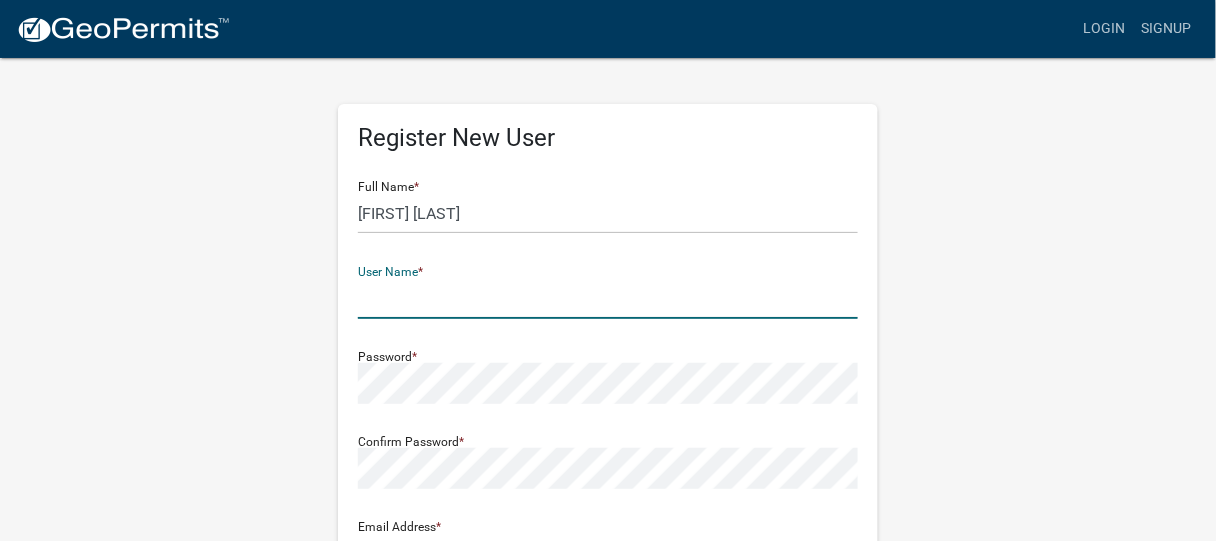 type on "H" 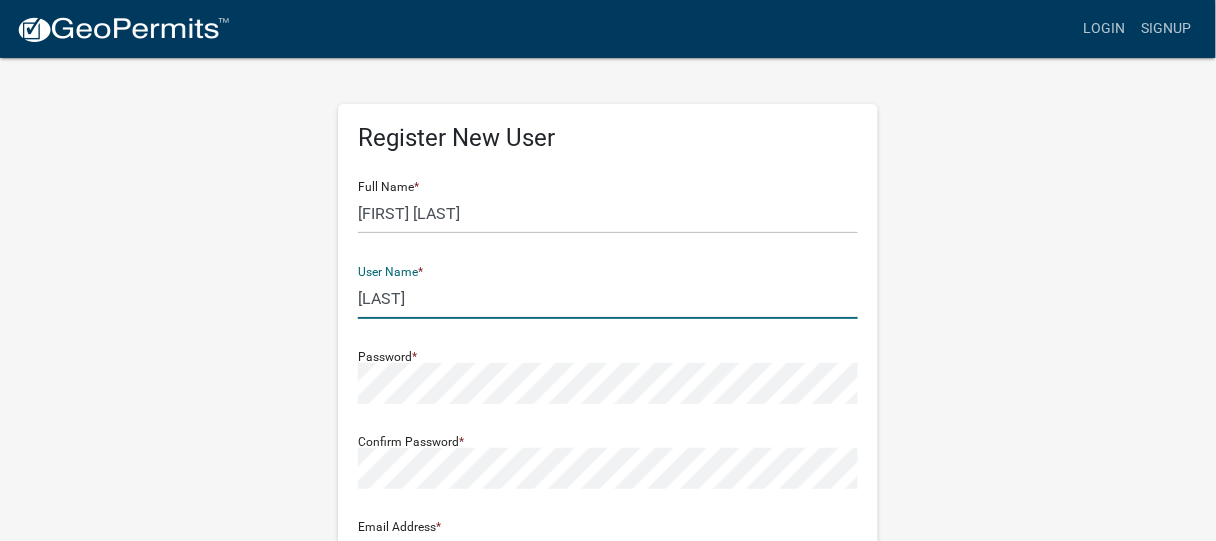 type on "[LAST]" 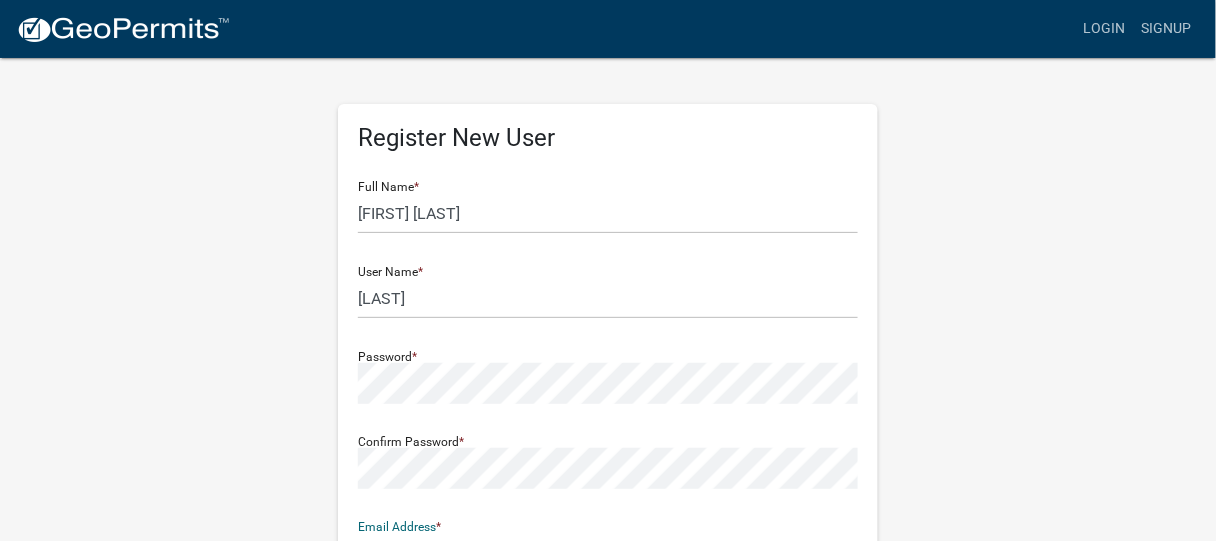 scroll, scrollTop: 32, scrollLeft: 0, axis: vertical 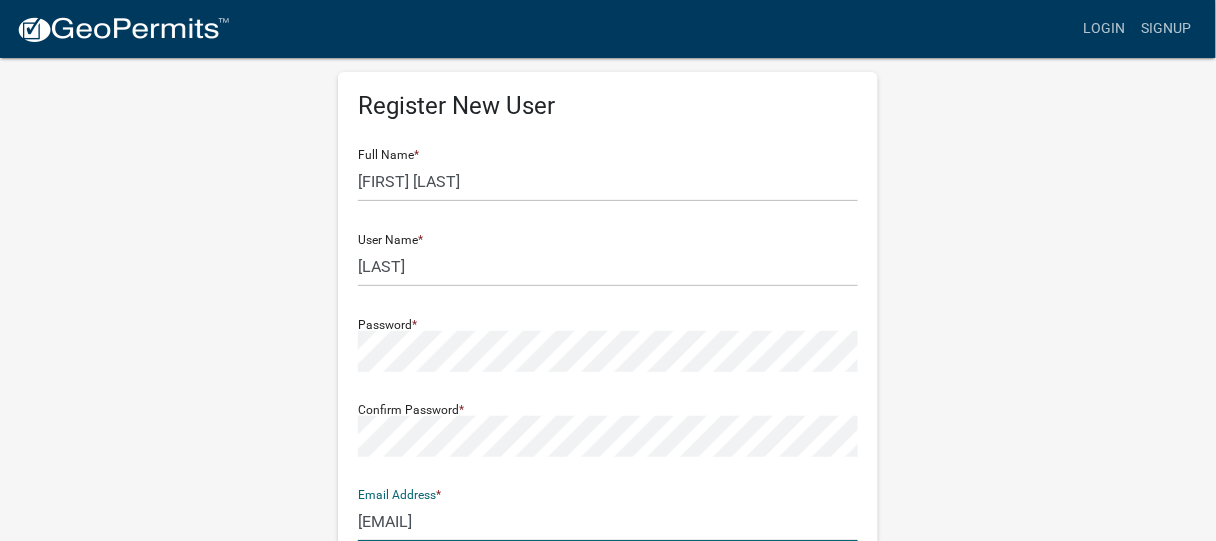 type on "[EMAIL]" 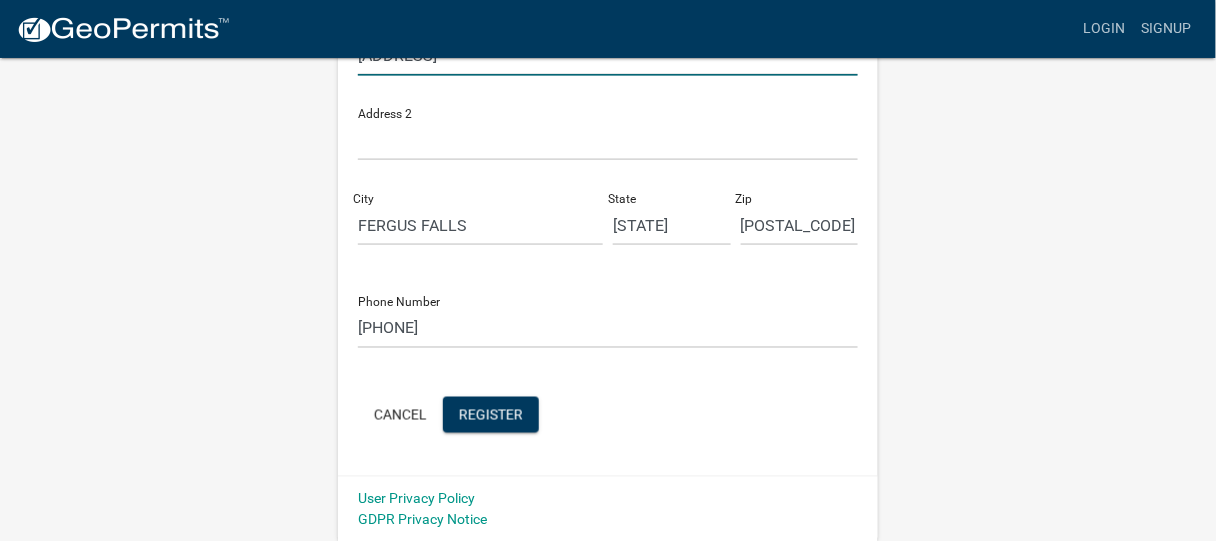 scroll, scrollTop: 583, scrollLeft: 0, axis: vertical 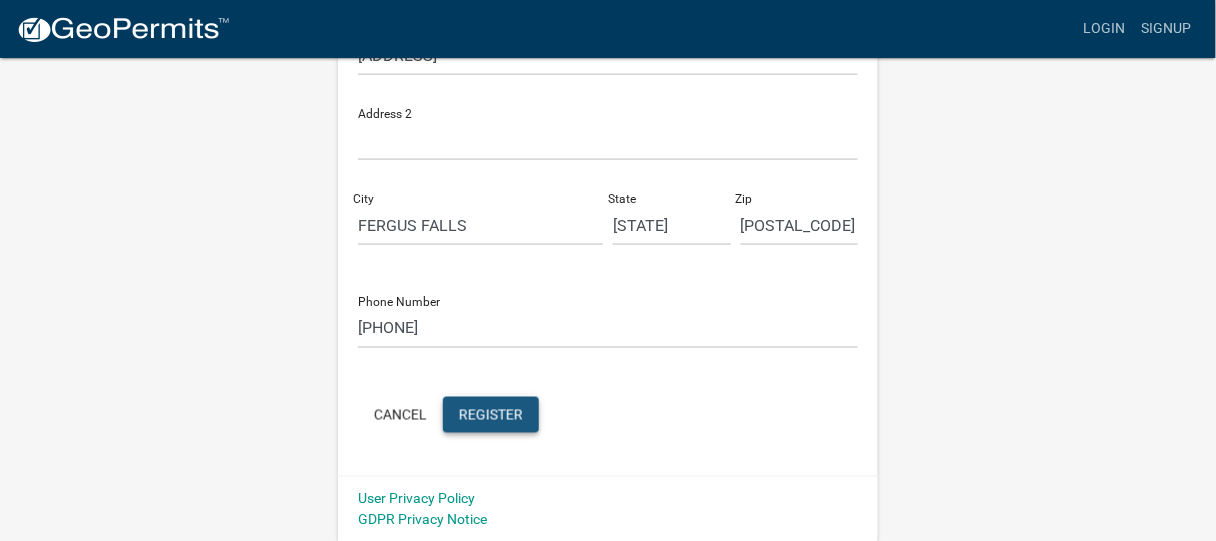 click on "Register" 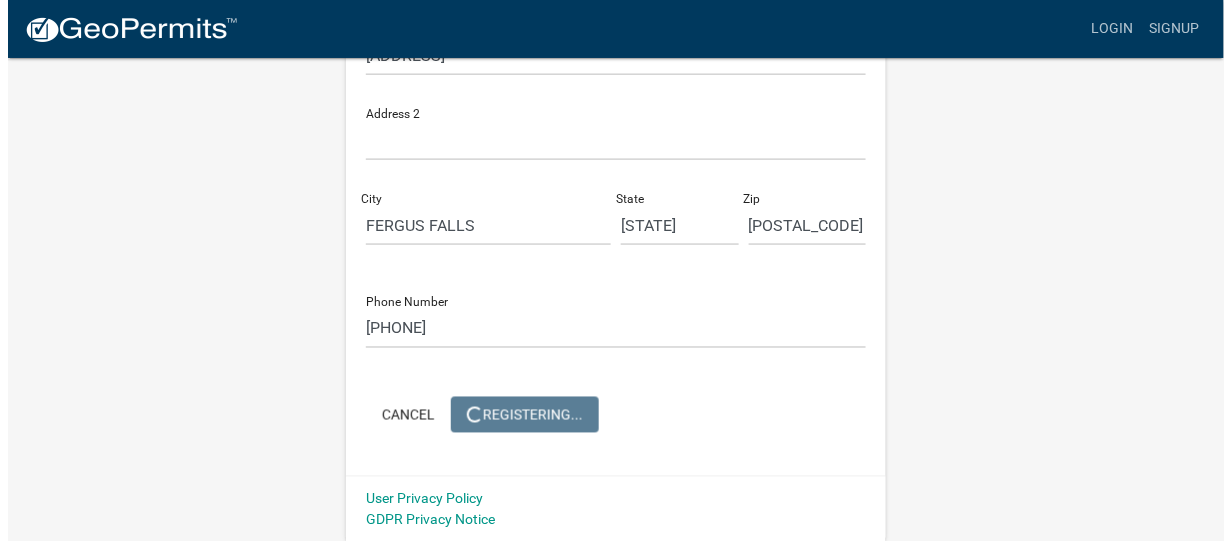 scroll, scrollTop: 0, scrollLeft: 0, axis: both 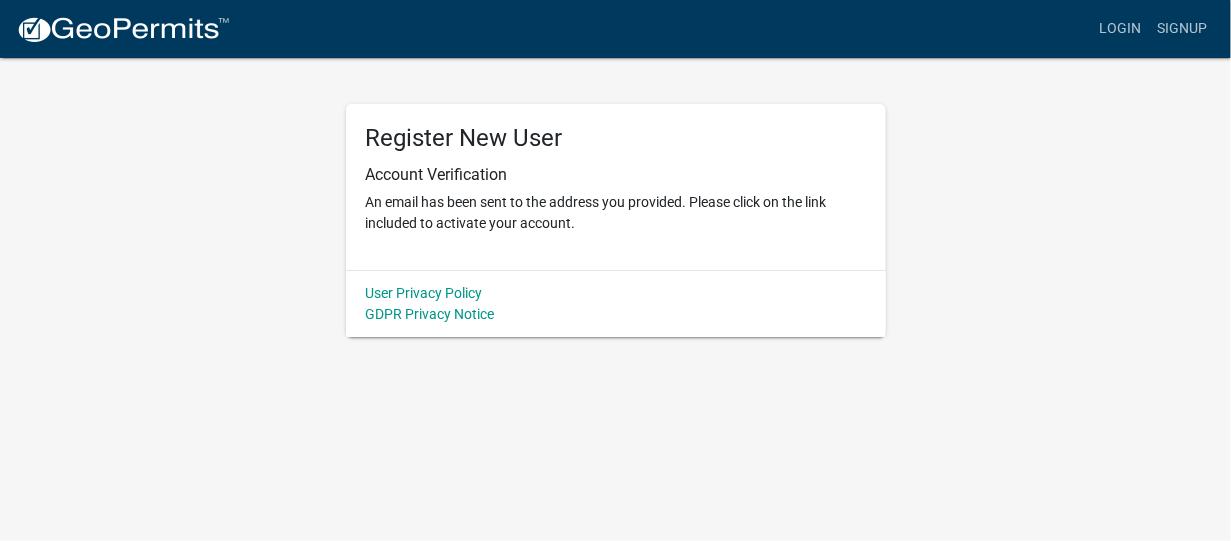 click on "Register New User  Account Verification   An email has been sent to the address you provided. Please click on the link included to activate your account." 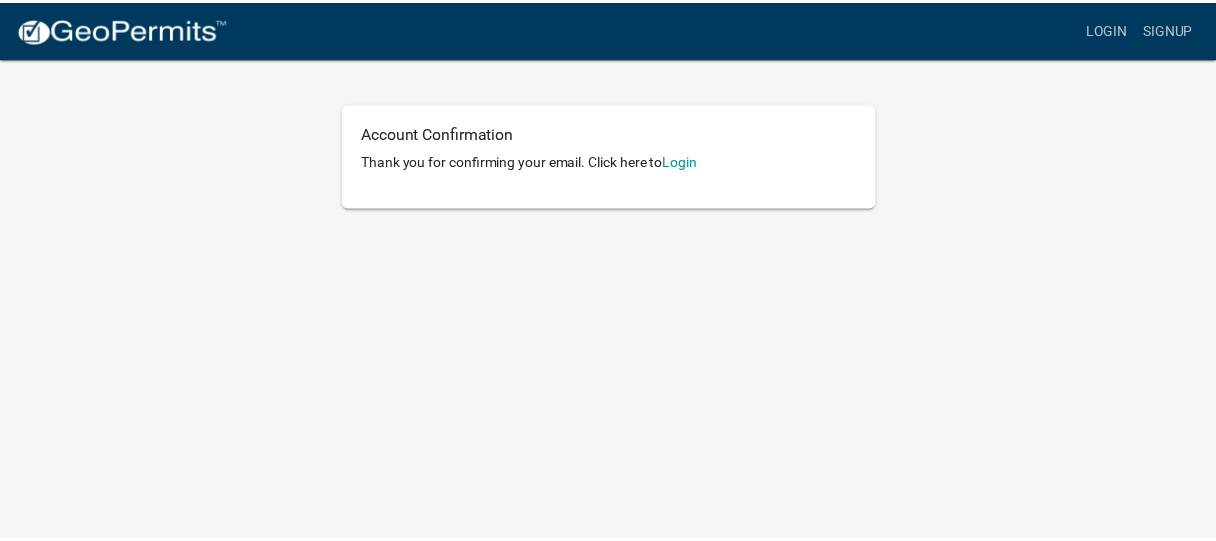 scroll, scrollTop: 0, scrollLeft: 0, axis: both 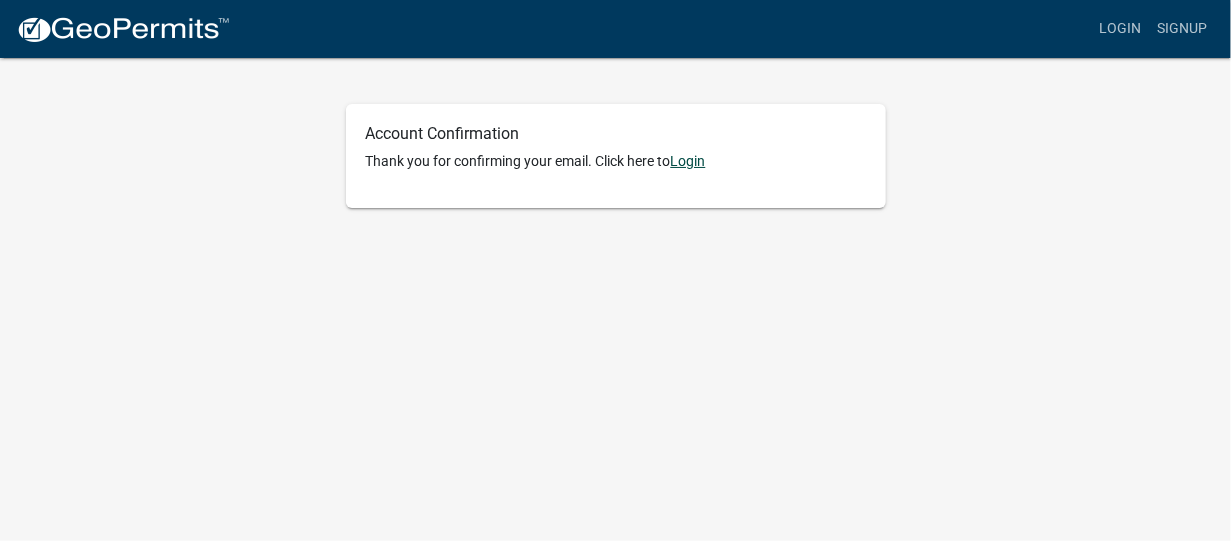 click on "Login" 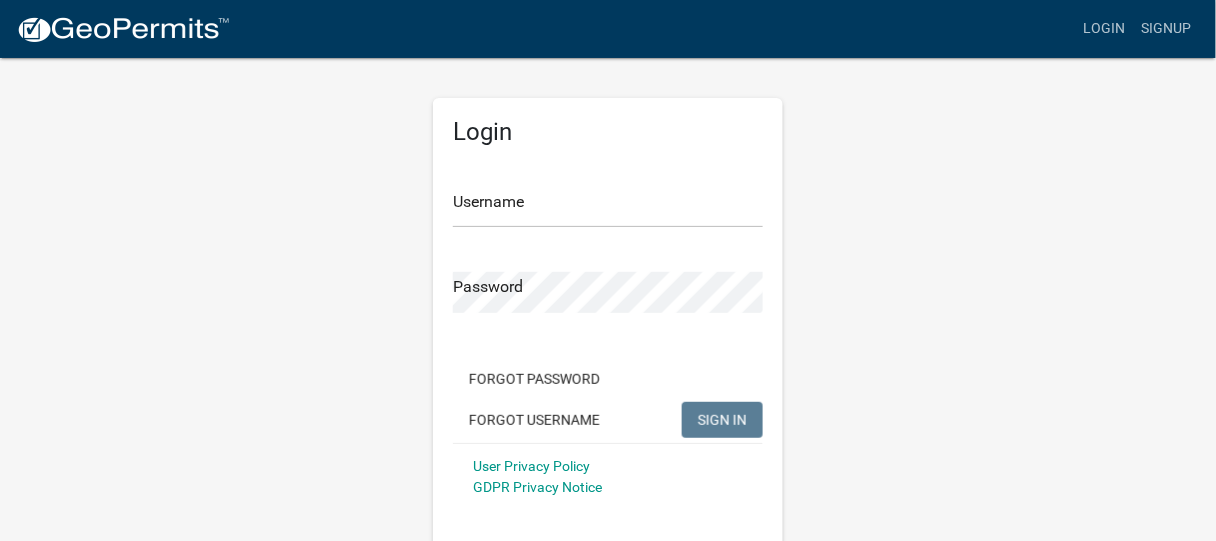 scroll, scrollTop: 0, scrollLeft: 0, axis: both 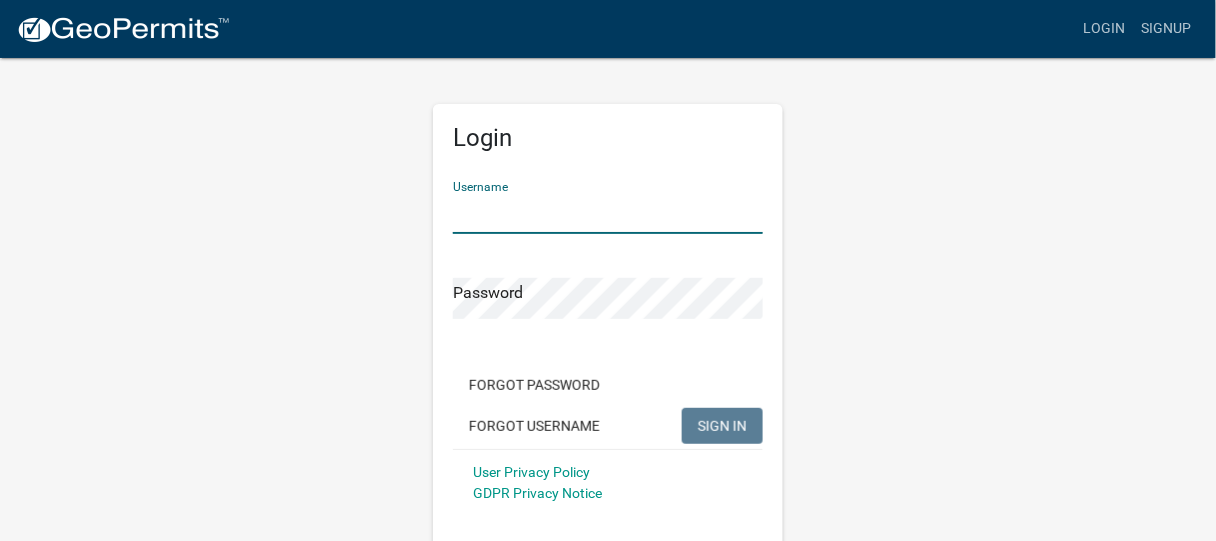 click on "Username" at bounding box center (608, 213) 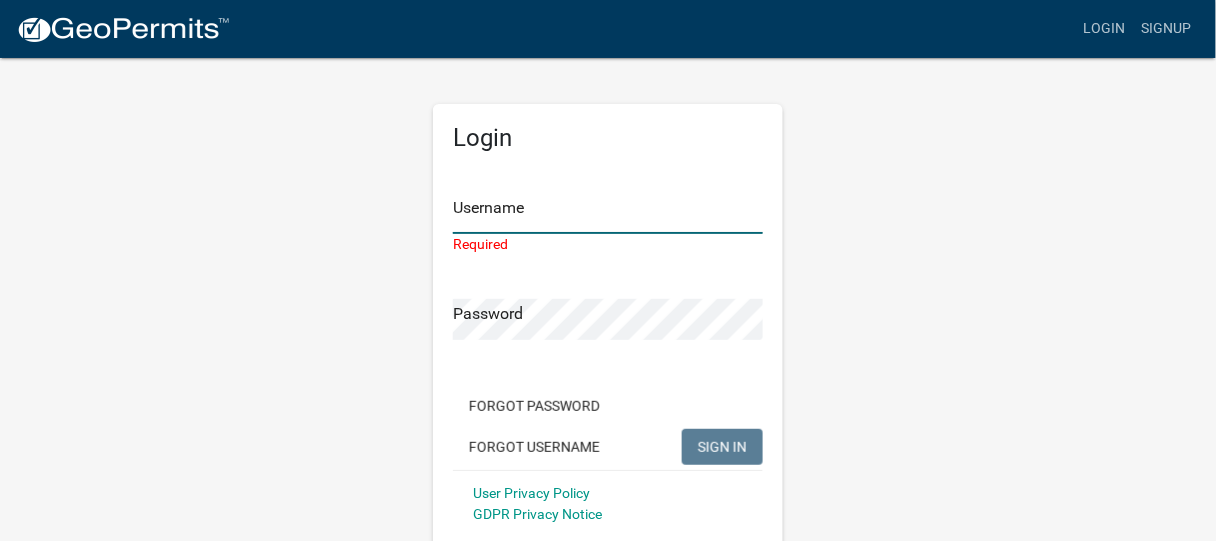type on "RHP.Ottertail" 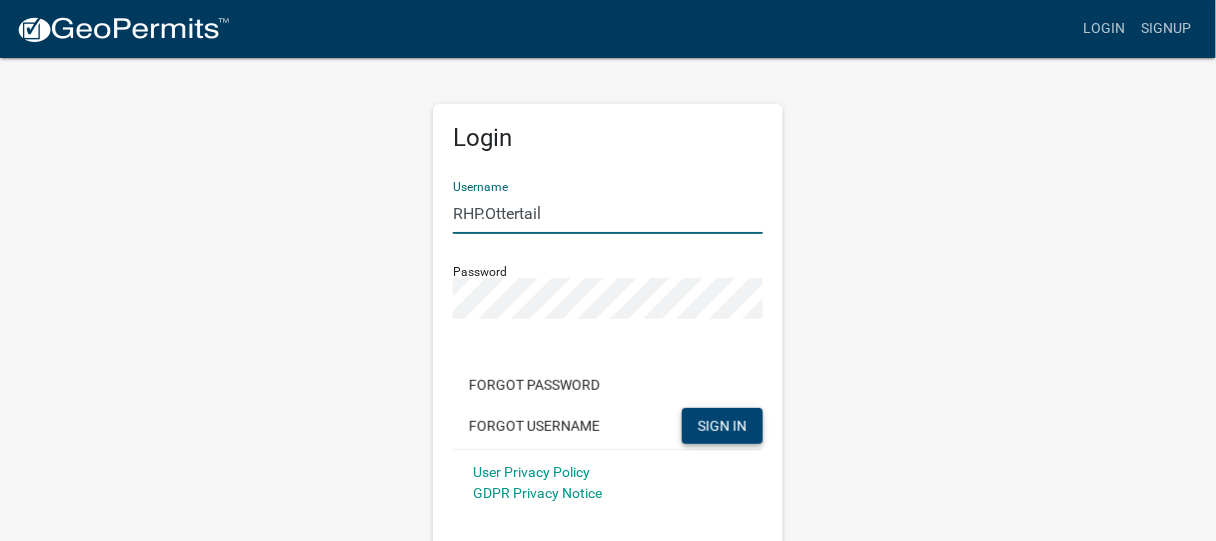 click on "SIGN IN" 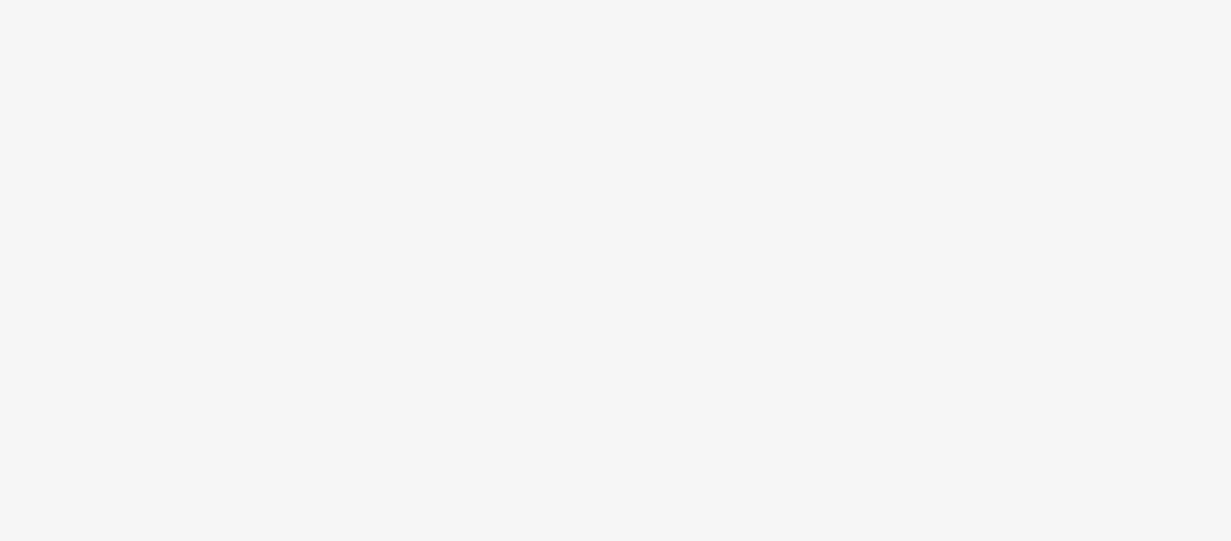 scroll, scrollTop: 0, scrollLeft: 0, axis: both 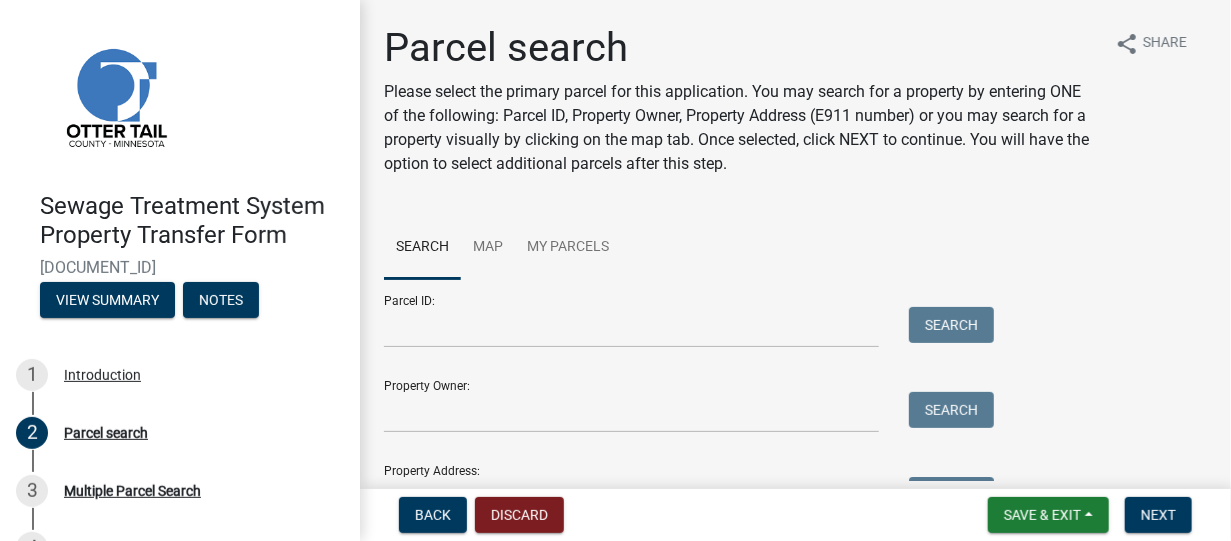 click on "Parcel ID:   Search   Property Owner:   Search   Property Address:   Search" at bounding box center [795, 398] 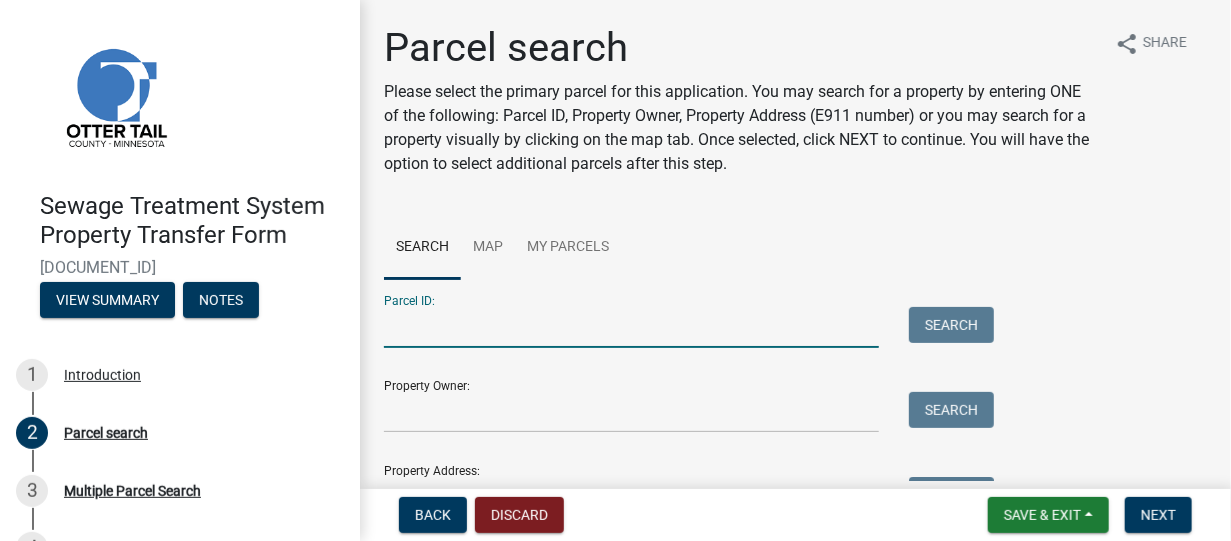 click on "Parcel ID:" at bounding box center (631, 327) 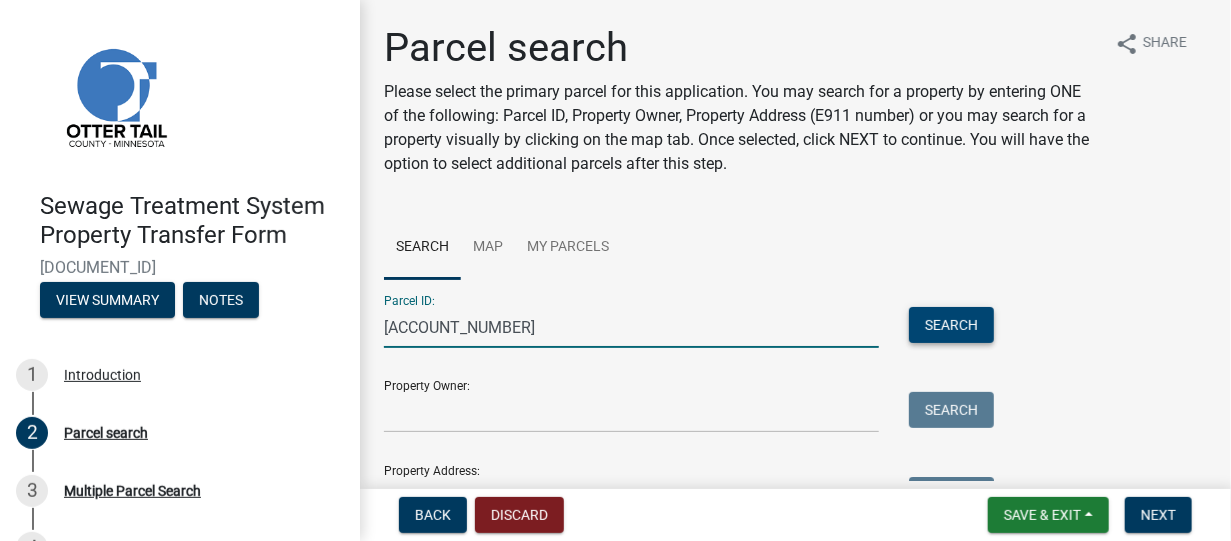 type on "[ACCOUNT_NUMBER]" 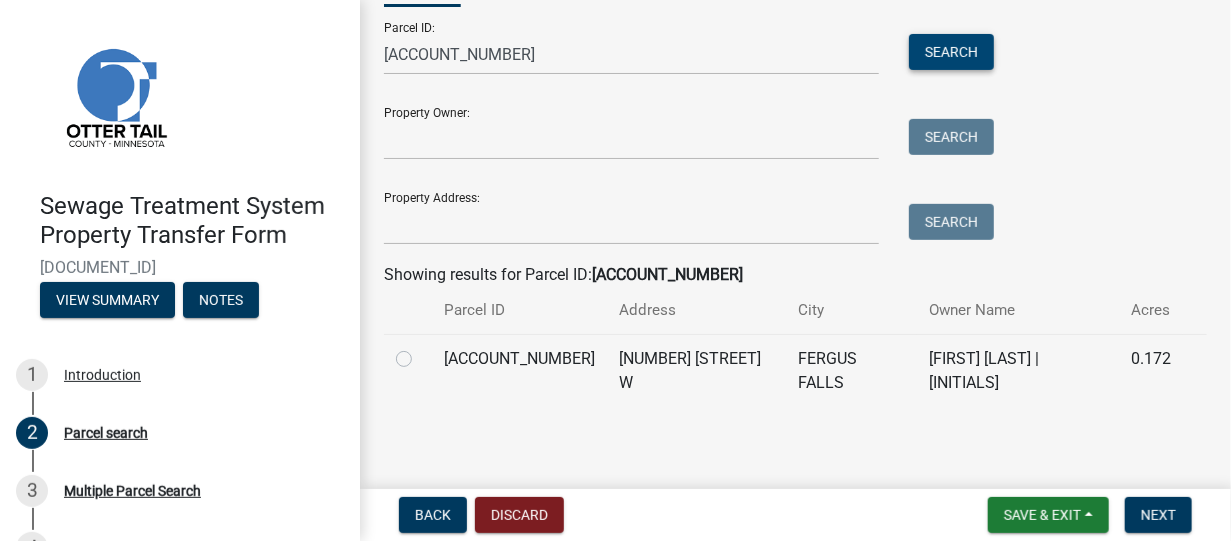 scroll, scrollTop: 276, scrollLeft: 0, axis: vertical 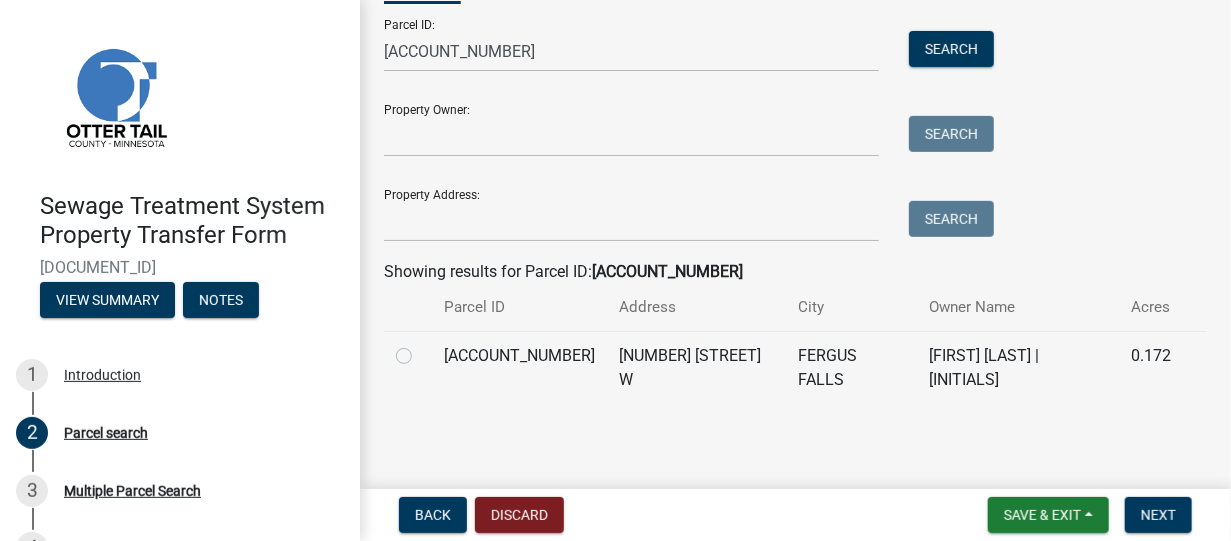click 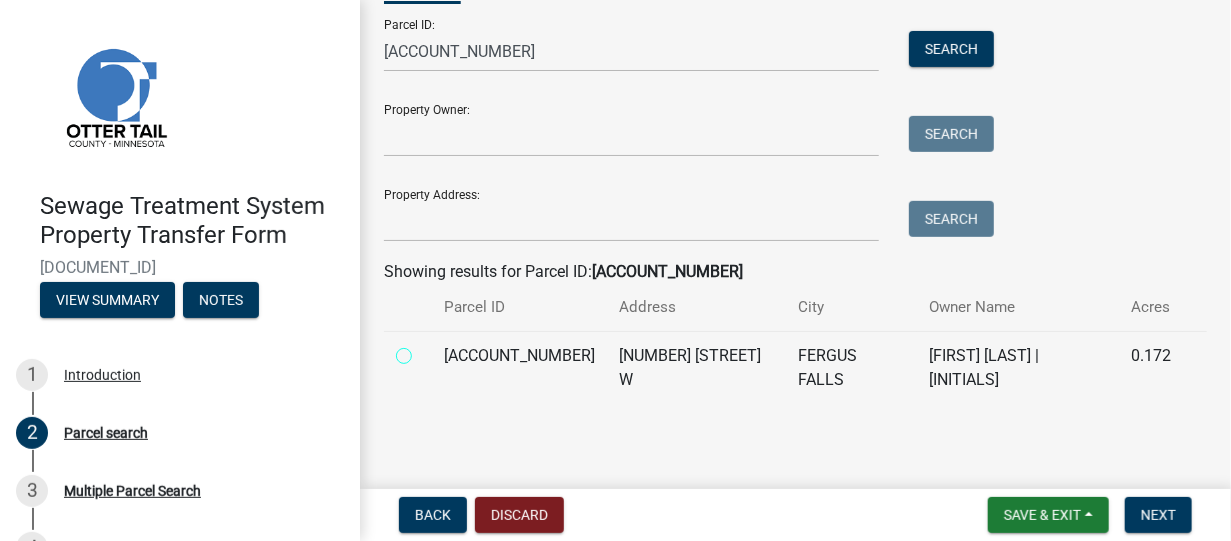 click at bounding box center [426, 350] 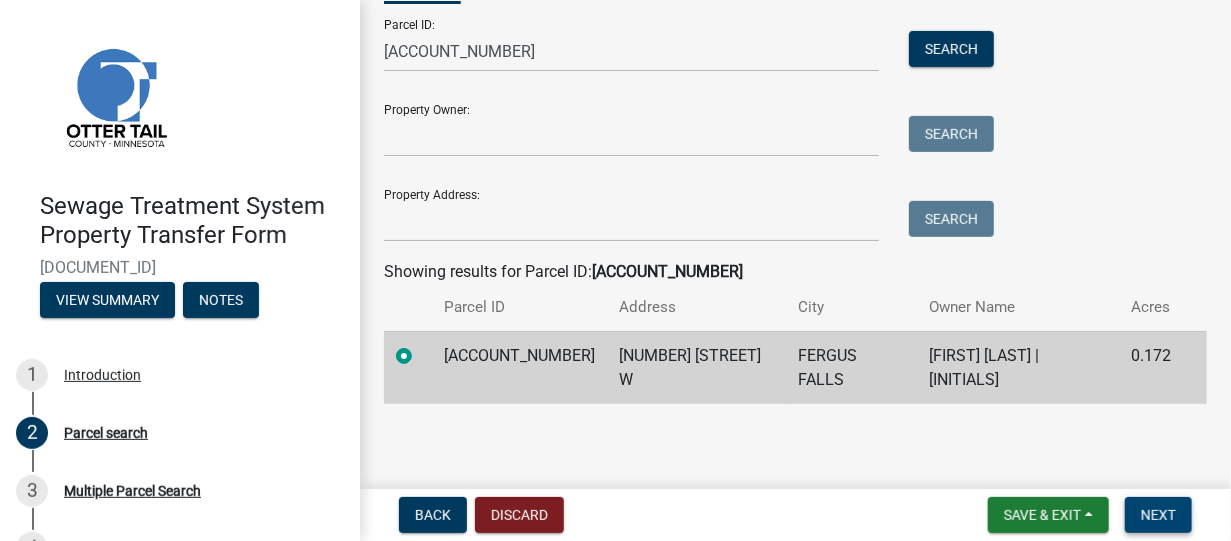 click on "Next" at bounding box center (1158, 515) 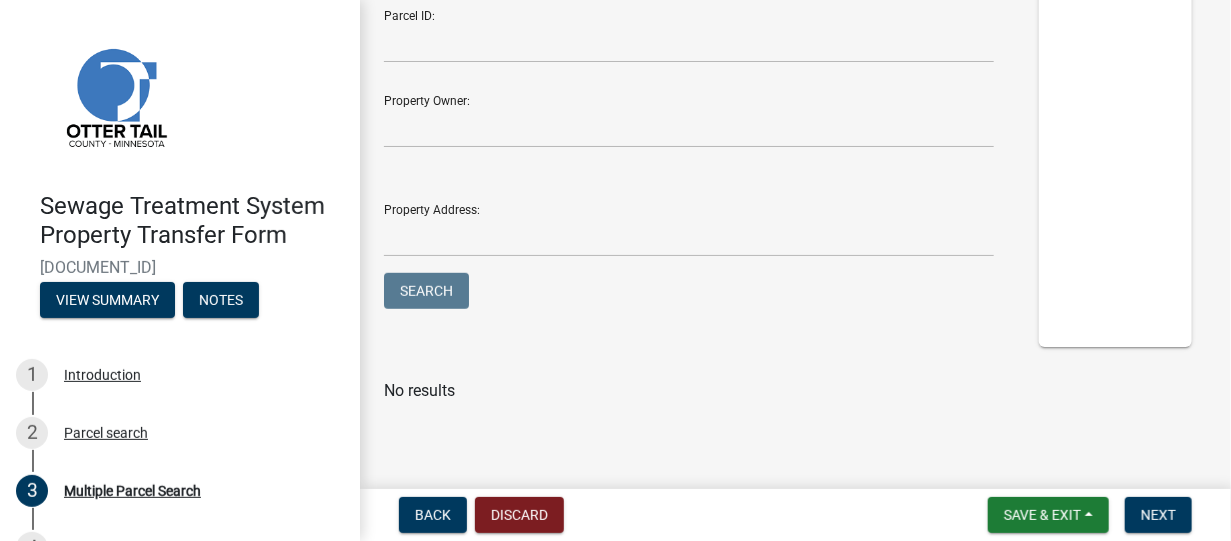scroll, scrollTop: 0, scrollLeft: 0, axis: both 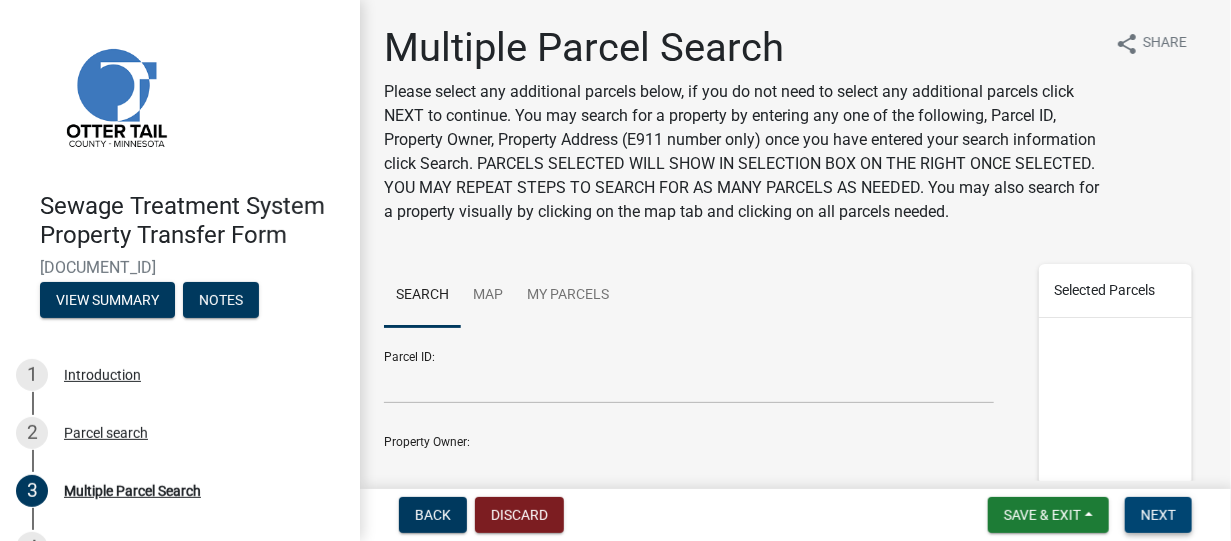click on "Next" at bounding box center (1158, 515) 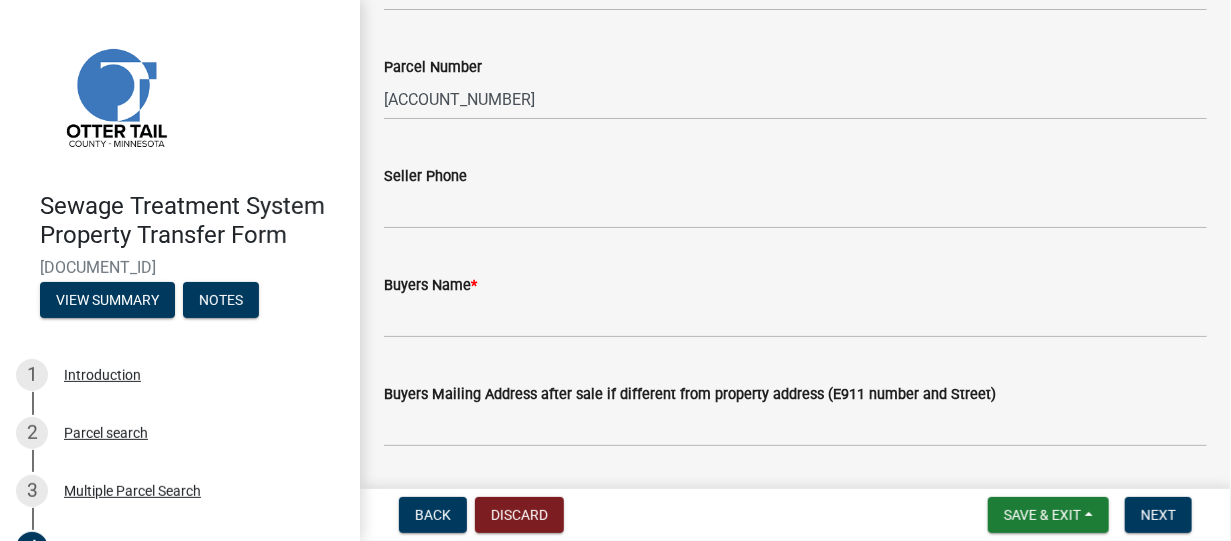 scroll, scrollTop: 200, scrollLeft: 0, axis: vertical 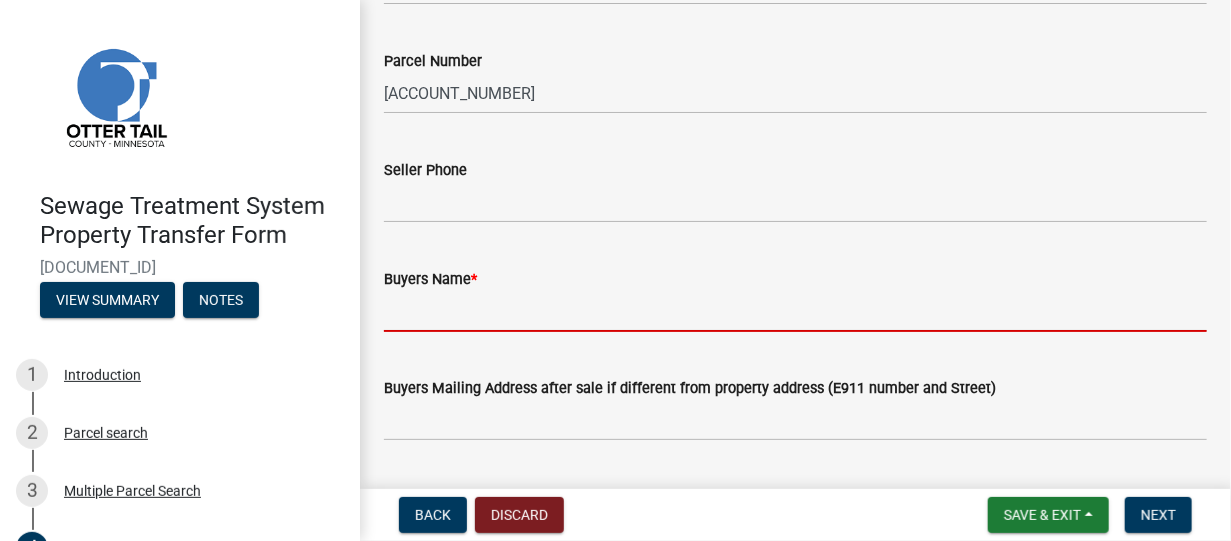 click on "Buyers Name  *" at bounding box center (795, 311) 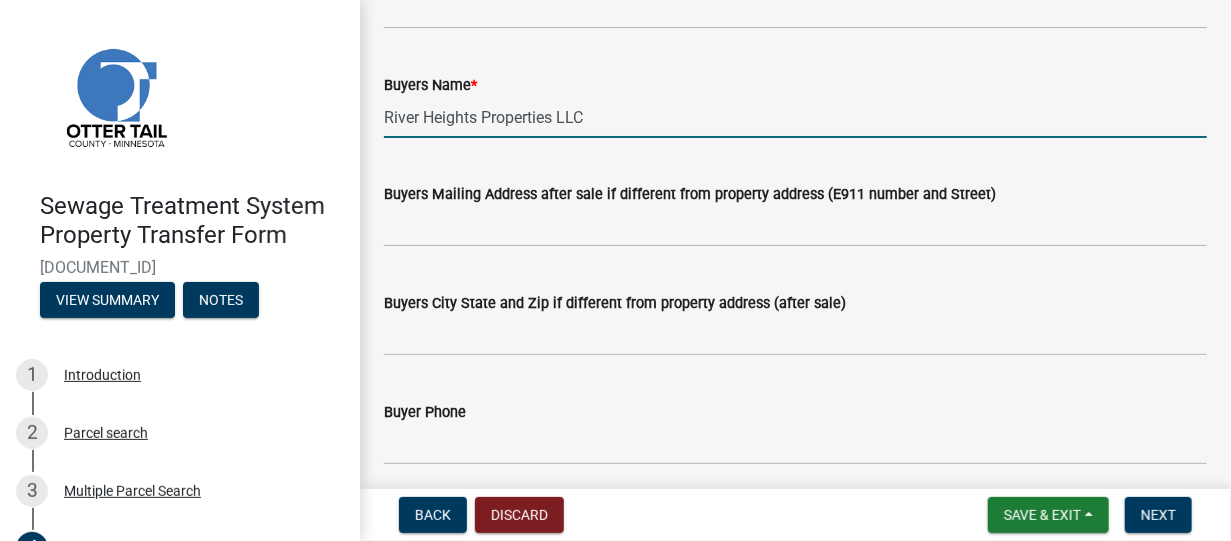 scroll, scrollTop: 400, scrollLeft: 0, axis: vertical 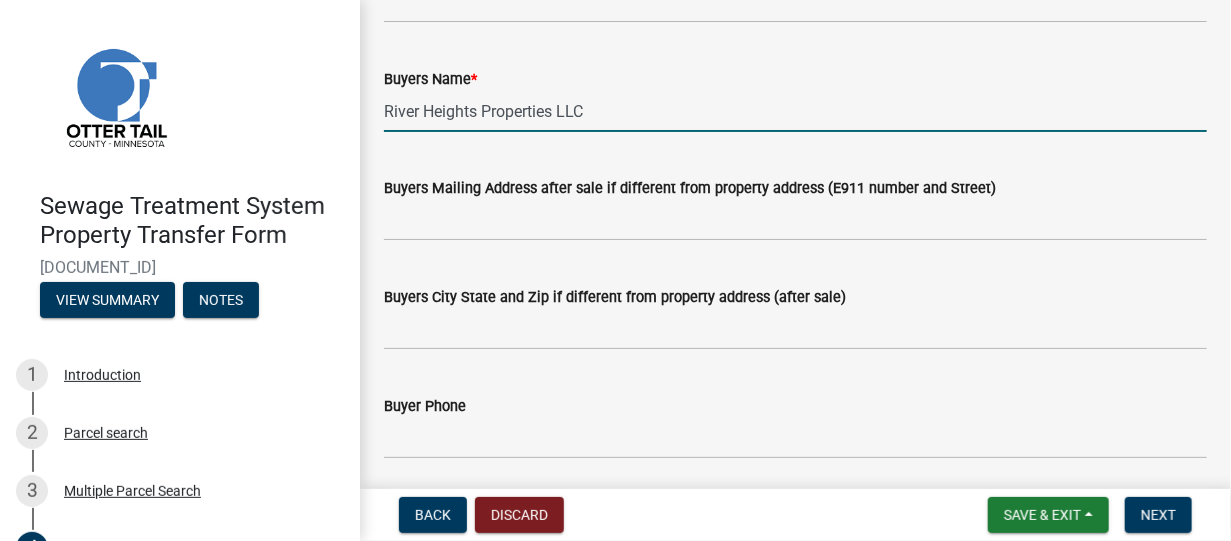 type on "River Heights Properties LLC" 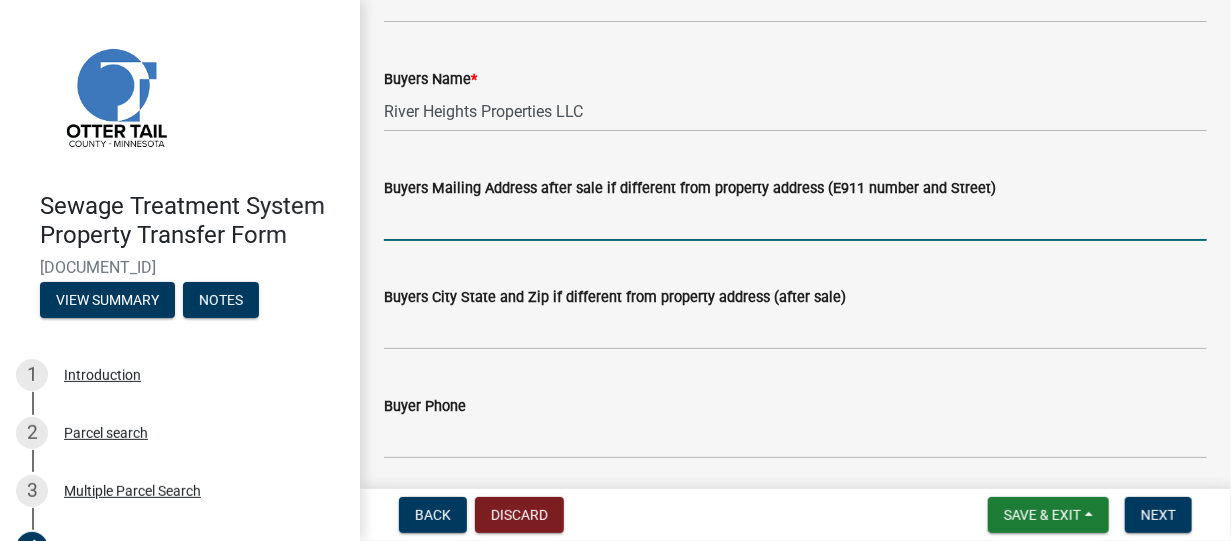 click on "Buyers Mailing Address after sale if different from property address (E911 number and Street)" at bounding box center [795, 220] 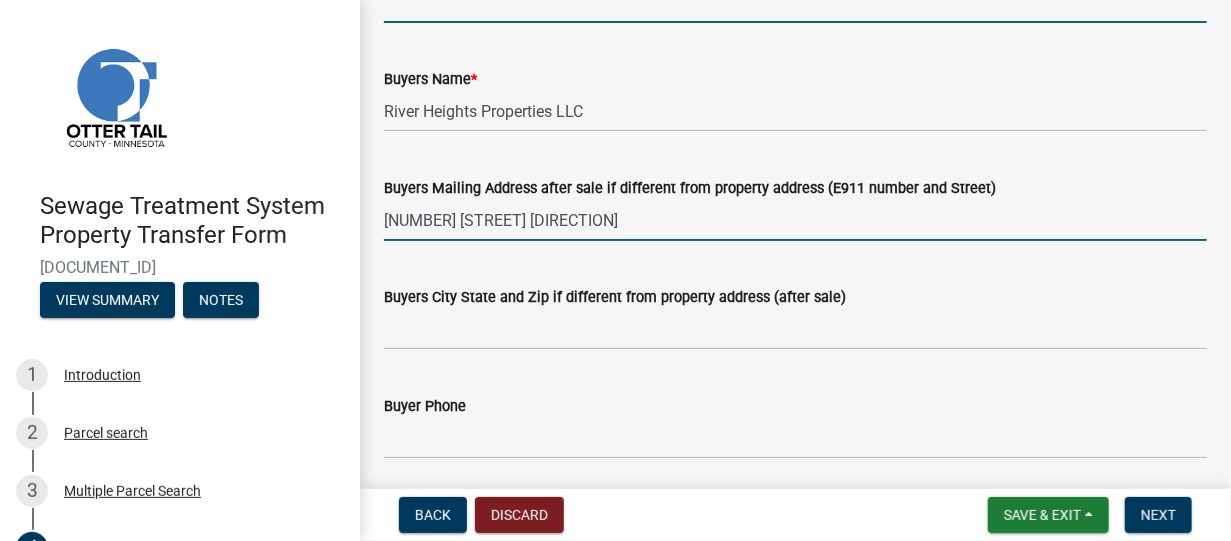 type on "[PHONE_NUMBER]" 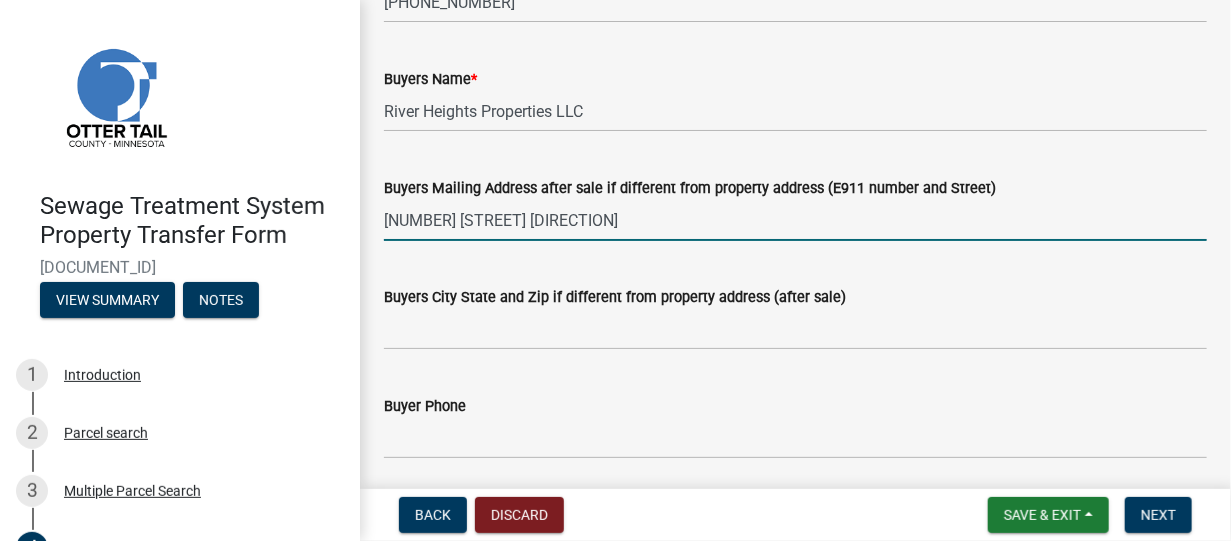 type on "[EMAIL]" 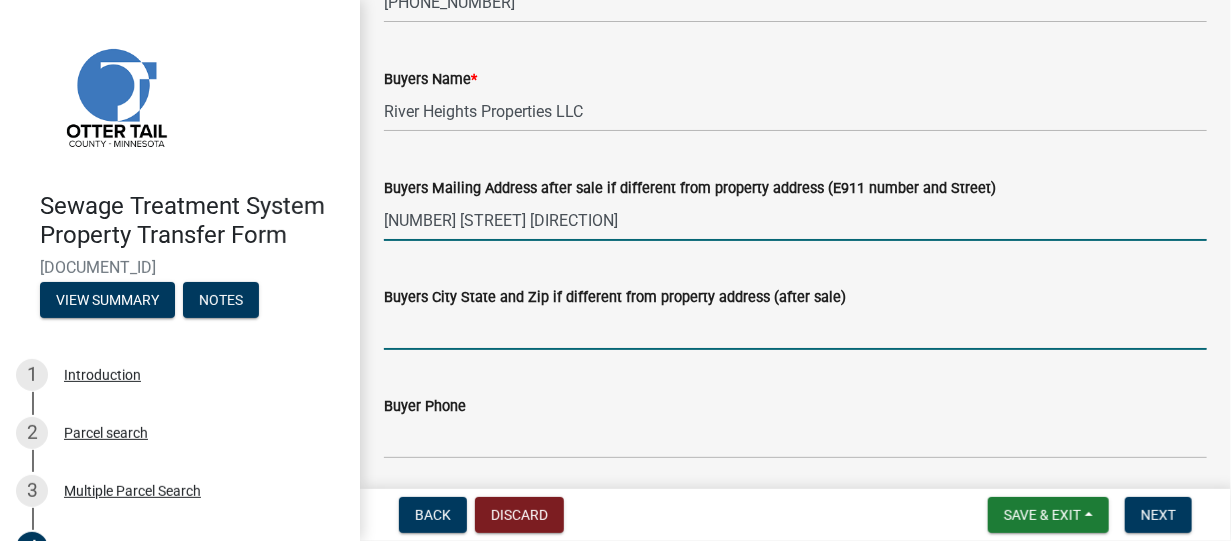 click on "Buyers City State and Zip if different from property address (after sale)" at bounding box center (795, 329) 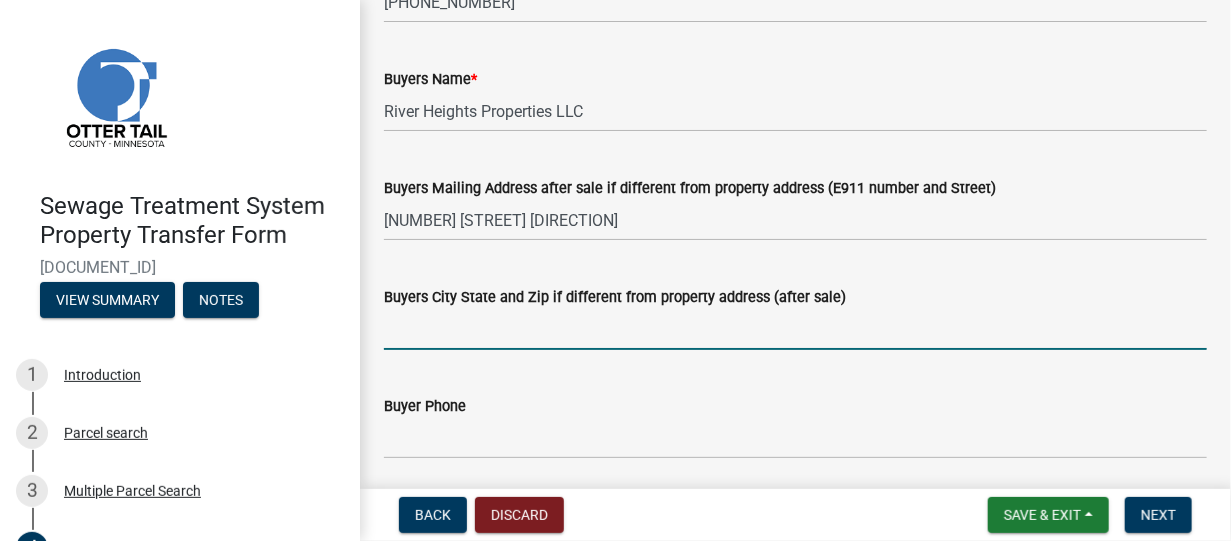 type on "G" 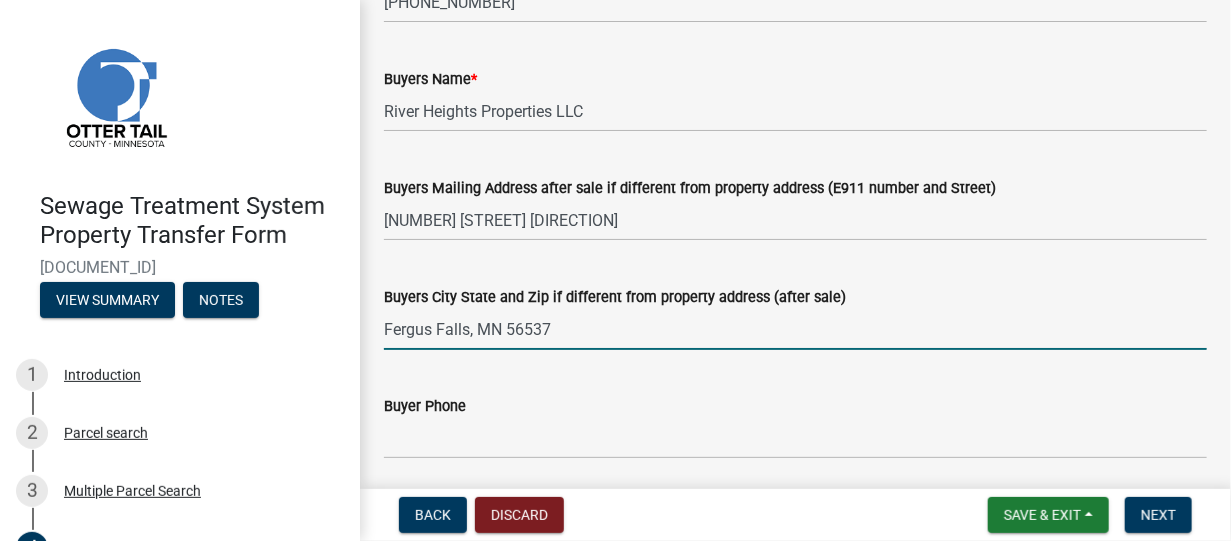 type on "Fergus Falls, MN 56537" 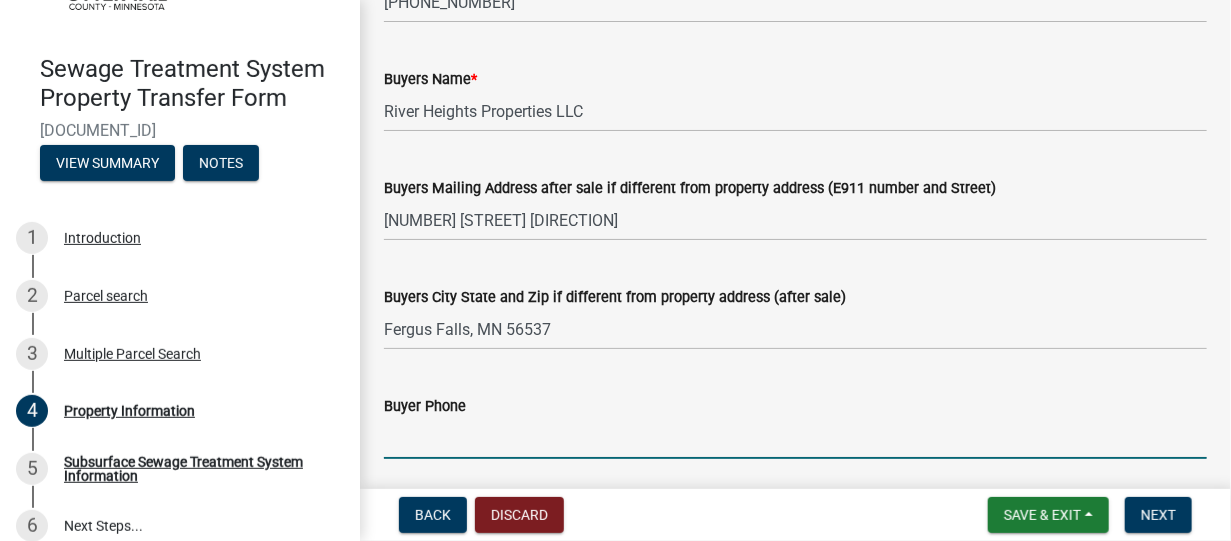 scroll, scrollTop: 158, scrollLeft: 0, axis: vertical 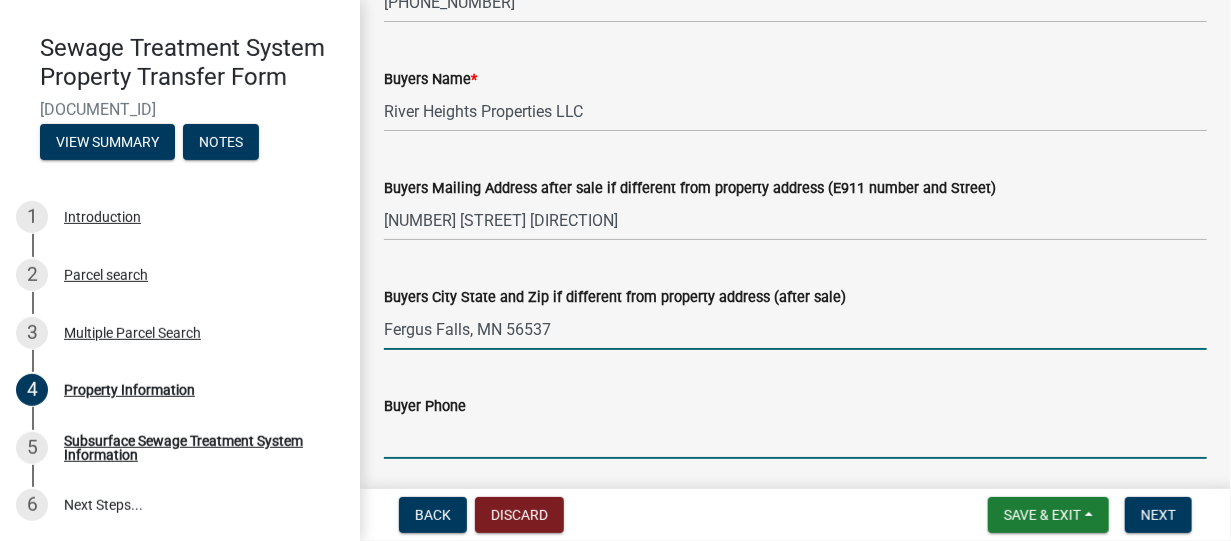 click on "Fergus Falls, MN 56537" at bounding box center [795, 329] 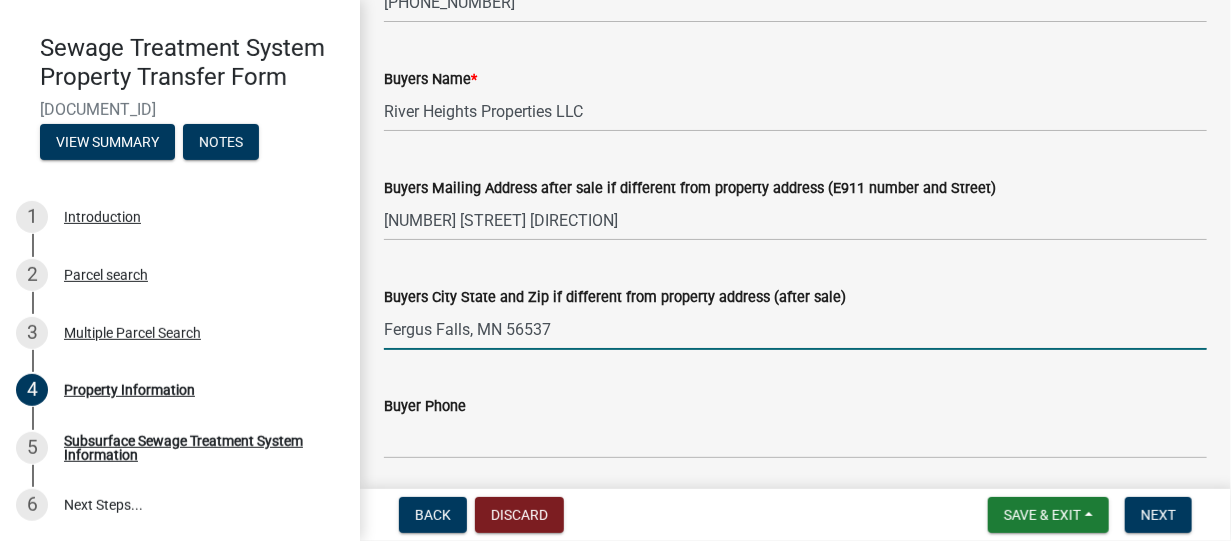 click on "Fergus Falls, MN 56537" at bounding box center [795, 329] 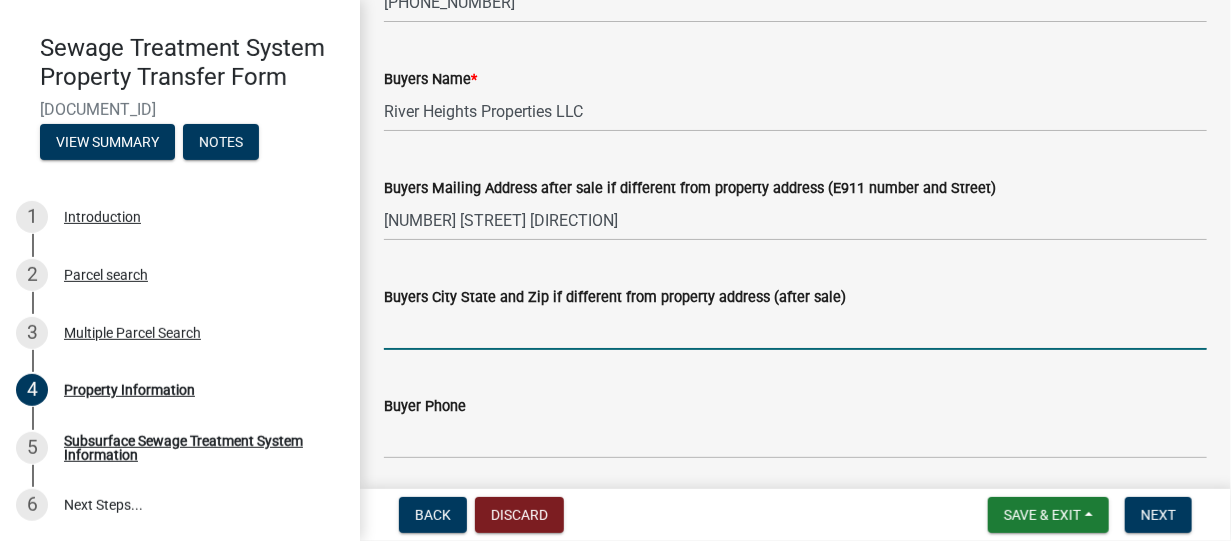 type 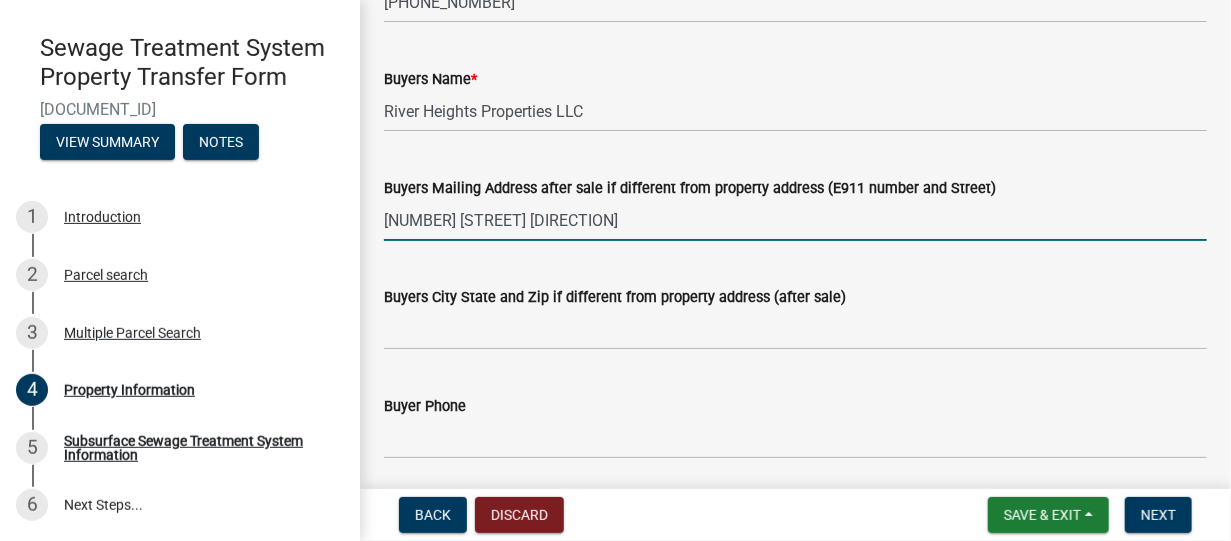 click on "[NUMBER] [STREET] [DIRECTION]" at bounding box center (795, 220) 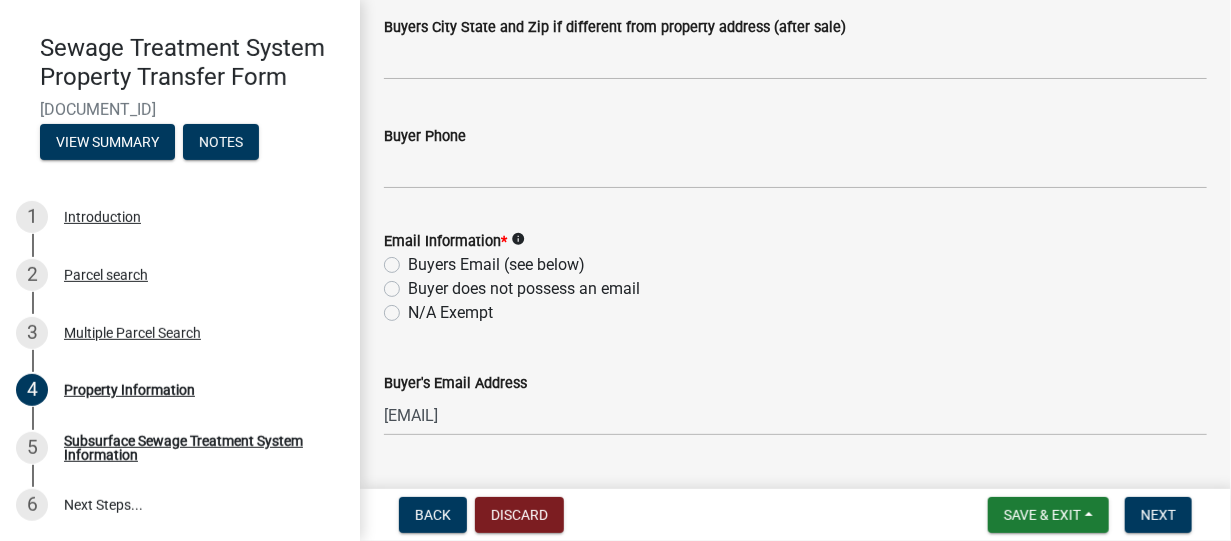 scroll, scrollTop: 700, scrollLeft: 0, axis: vertical 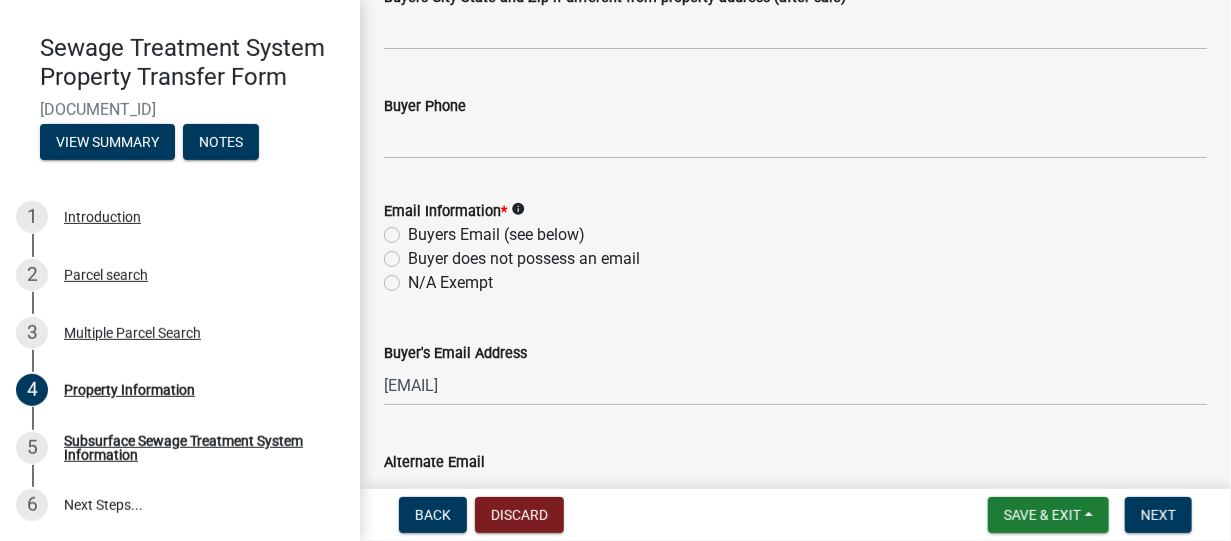 type 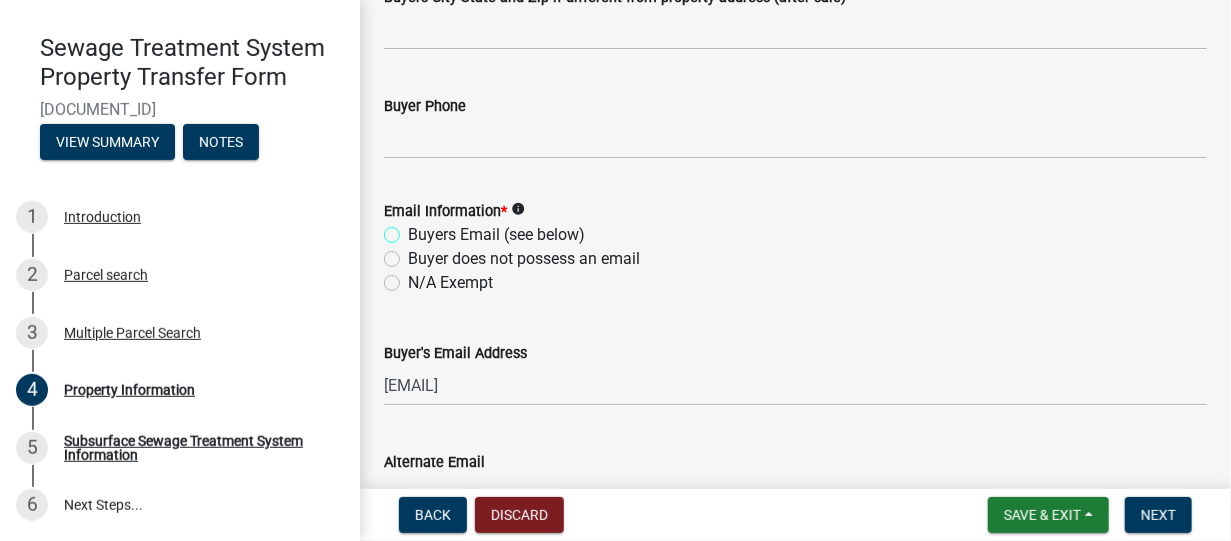 click on "Buyers Email (see below)" at bounding box center (414, 229) 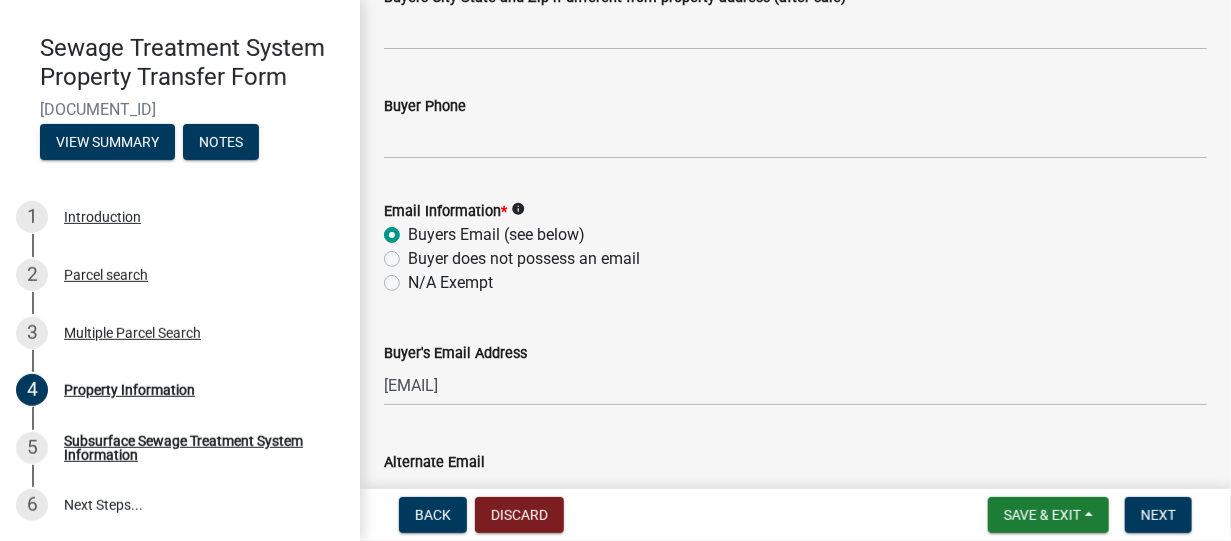 radio on "true" 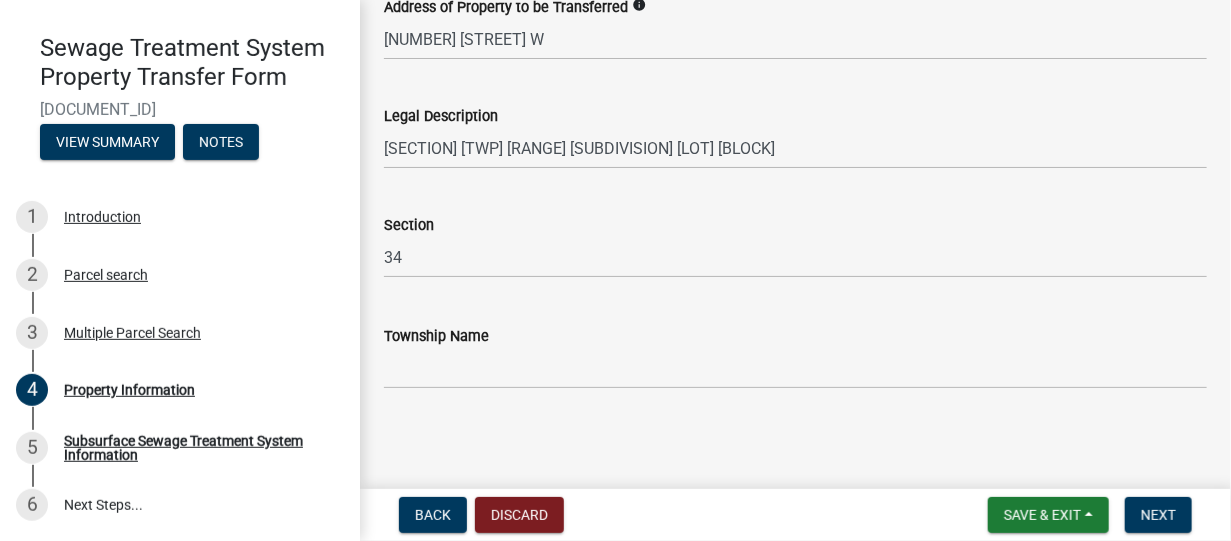 scroll, scrollTop: 1266, scrollLeft: 0, axis: vertical 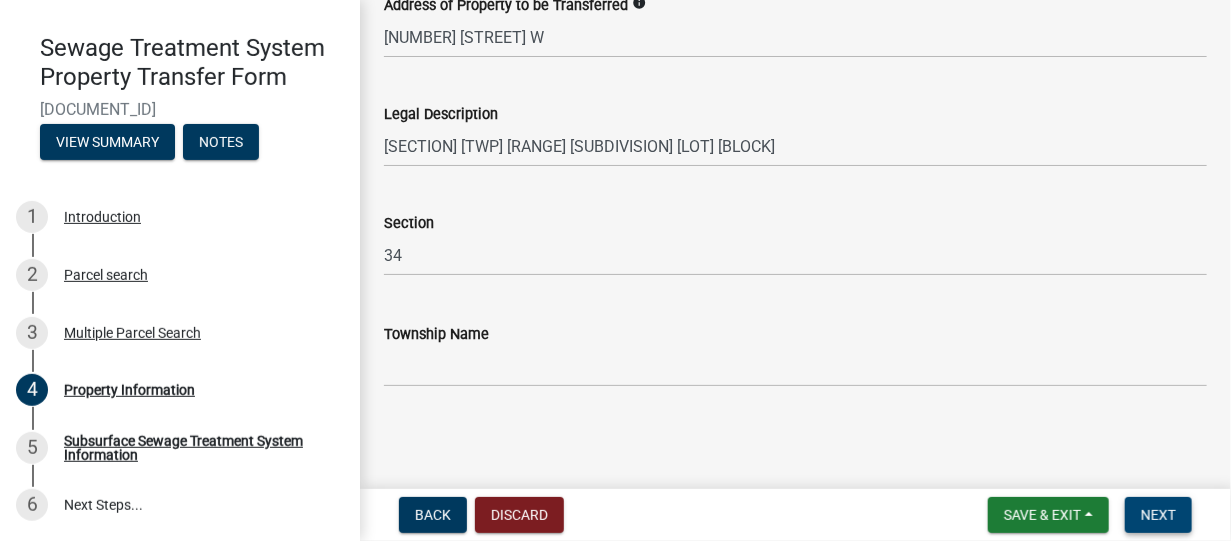 click on "Next" at bounding box center [1158, 515] 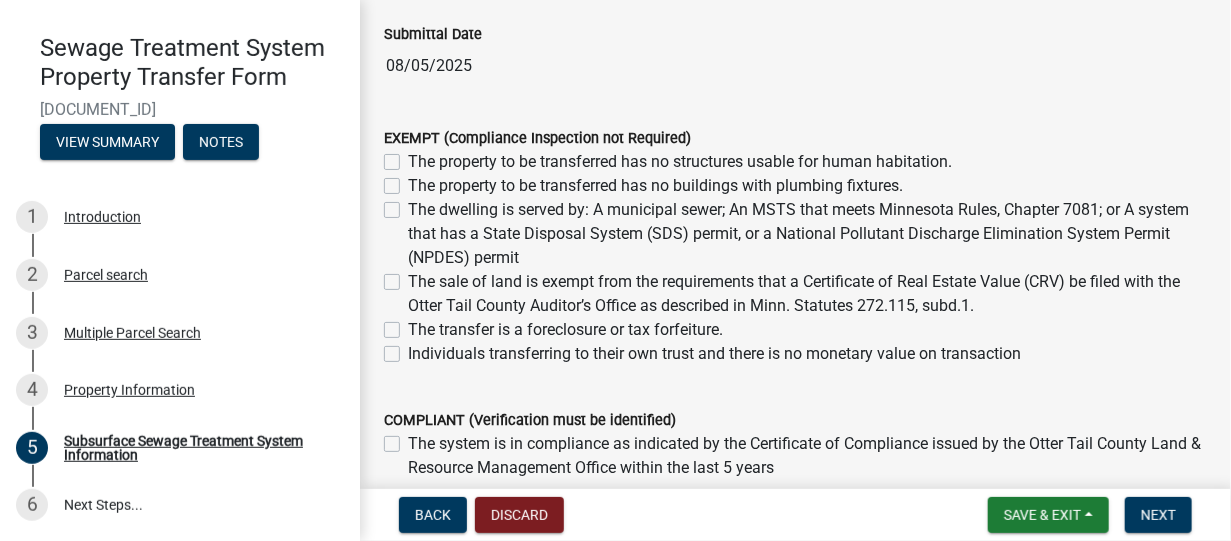 scroll, scrollTop: 200, scrollLeft: 0, axis: vertical 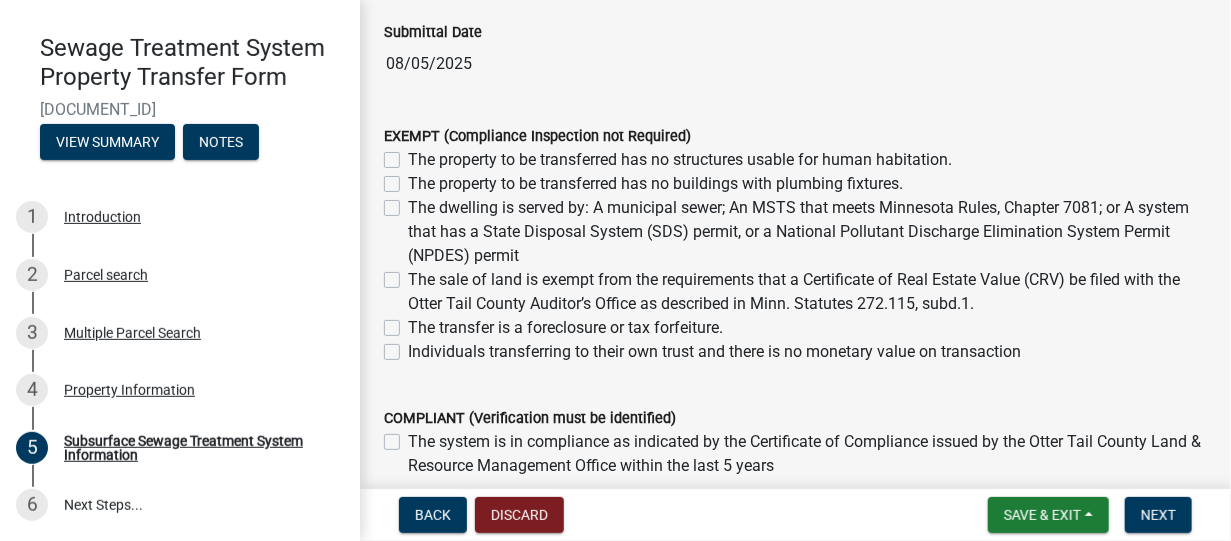 click on "COMPLIANT (Verification must be identified)   The system is in compliance as indicated by the Certificate of Compliance issued by the Otter Tail County Land & Resource Management Office within the last 5 years   The system is in compliance as indicated by the MPCA Compliance Inspection Report Form completed by an MPCA licensed inspection business within the last 3 years." 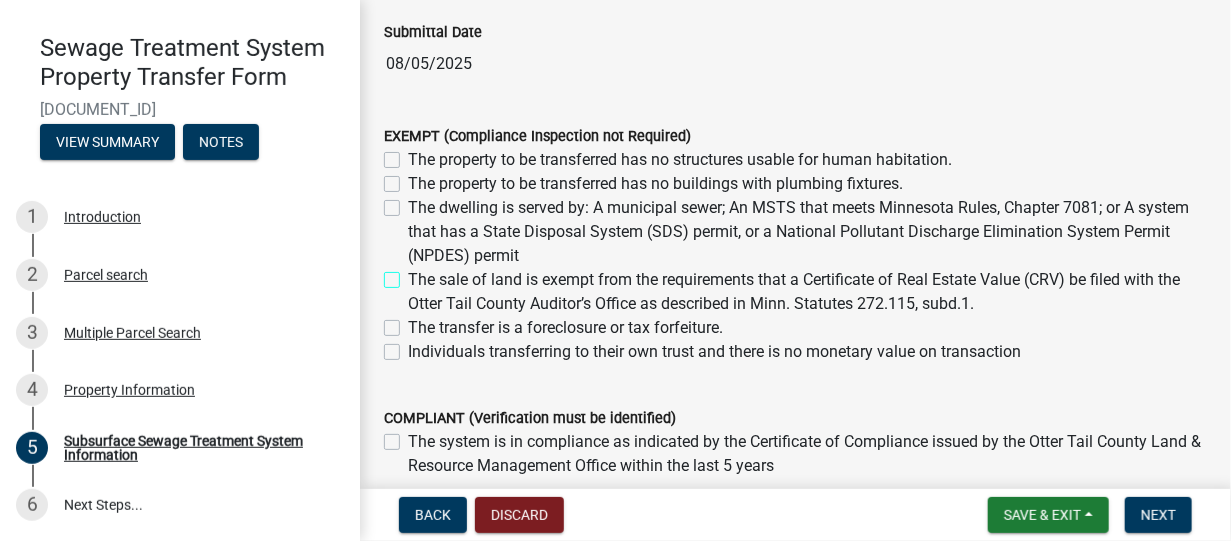 click on "The sale of land is exempt from the requirements that a Certificate of Real Estate Value (CRV) be filed with the Otter Tail County Auditor’s Office as described in Minn. Statutes 272.115, subd.1." at bounding box center (414, 274) 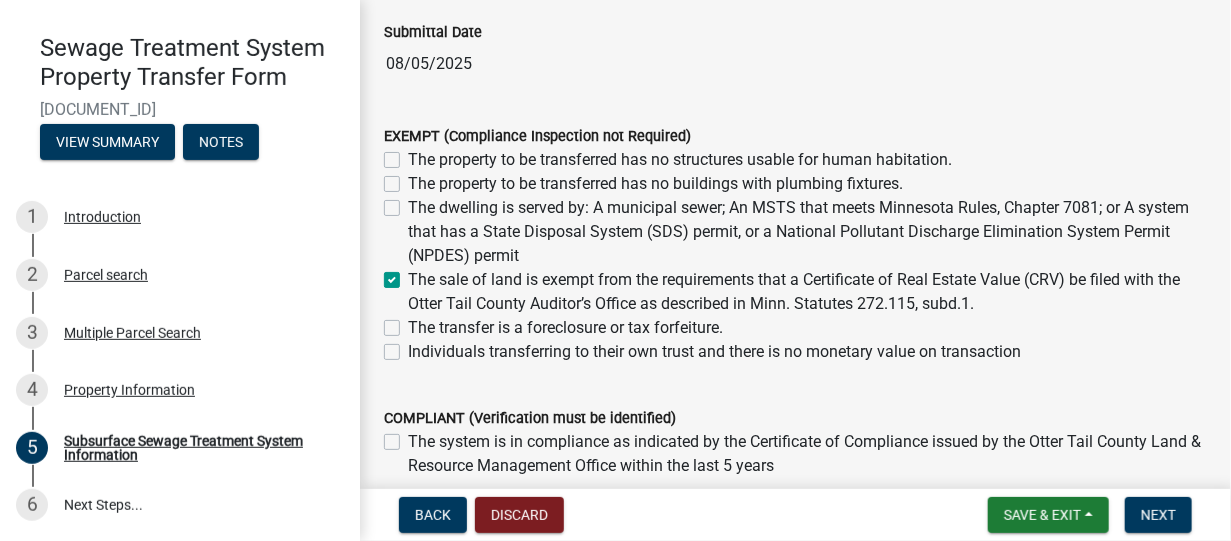 checkbox on "false" 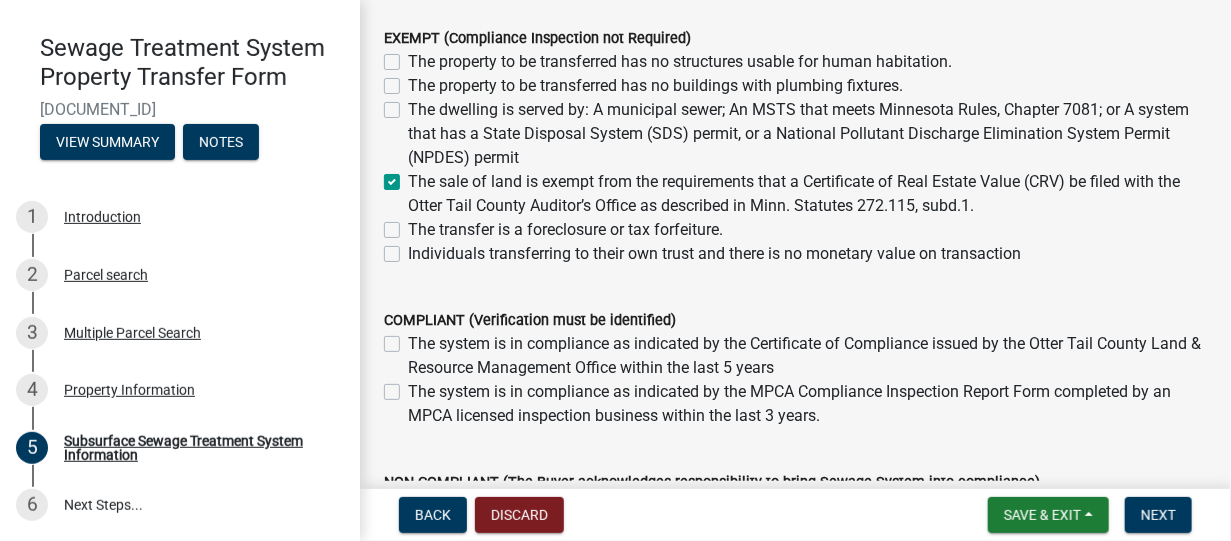 scroll, scrollTop: 300, scrollLeft: 0, axis: vertical 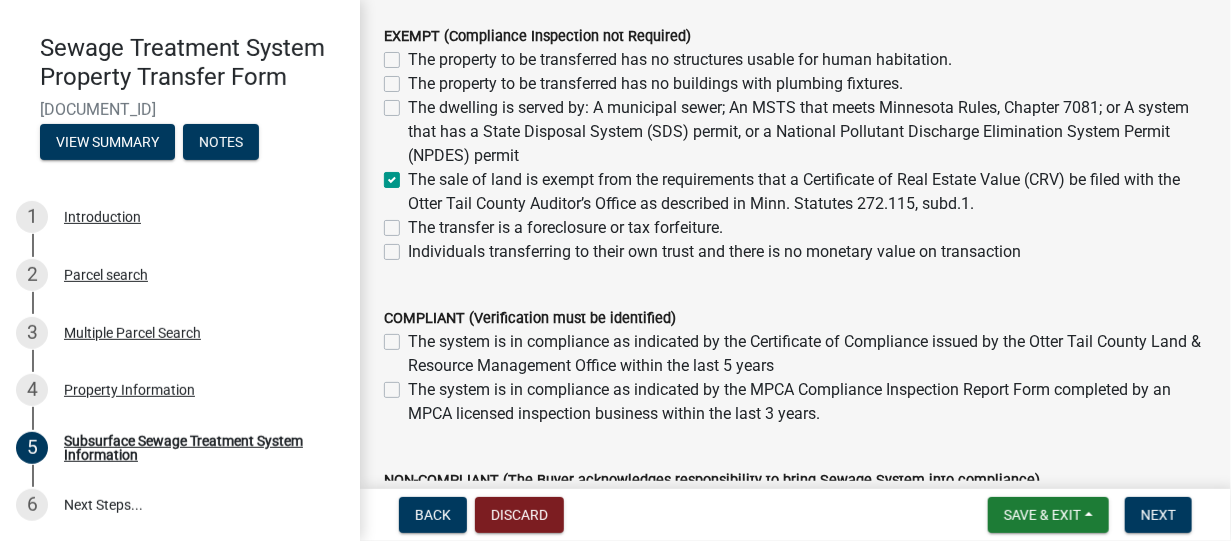 click on "The sale of land is exempt from the requirements that a Certificate of Real Estate Value (CRV) be filed with the Otter Tail County Auditor’s Office as described in Minn. Statutes 272.115, subd.1." 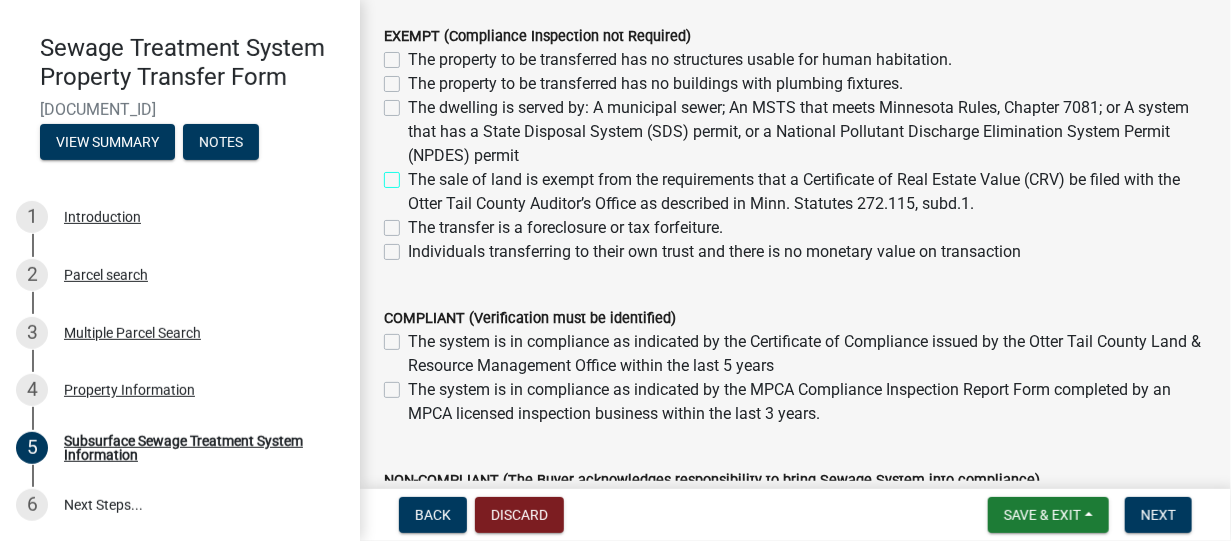 checkbox on "false" 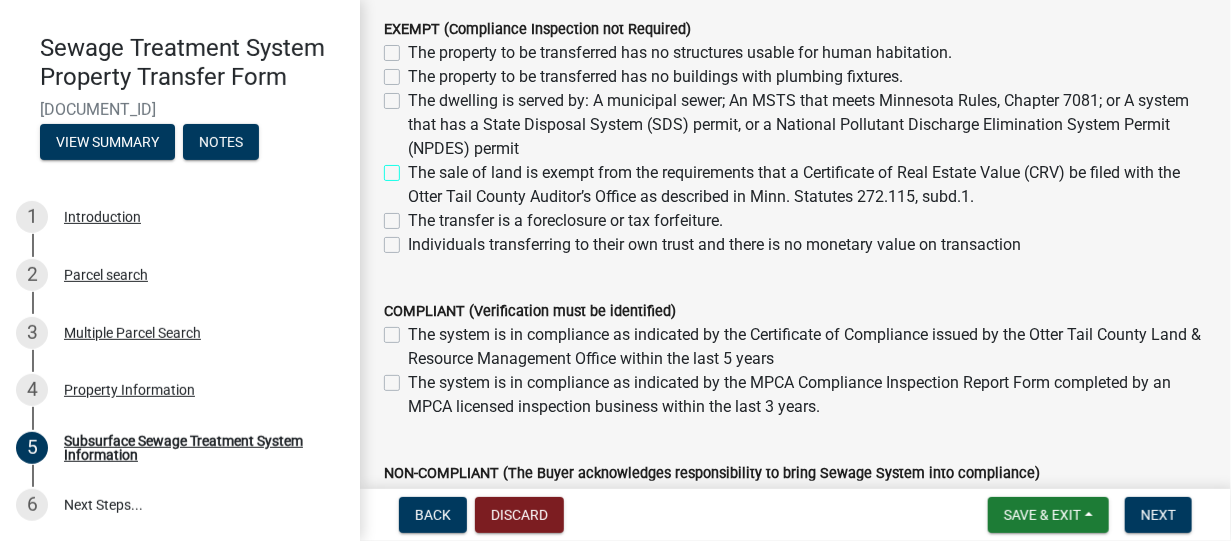scroll, scrollTop: 300, scrollLeft: 0, axis: vertical 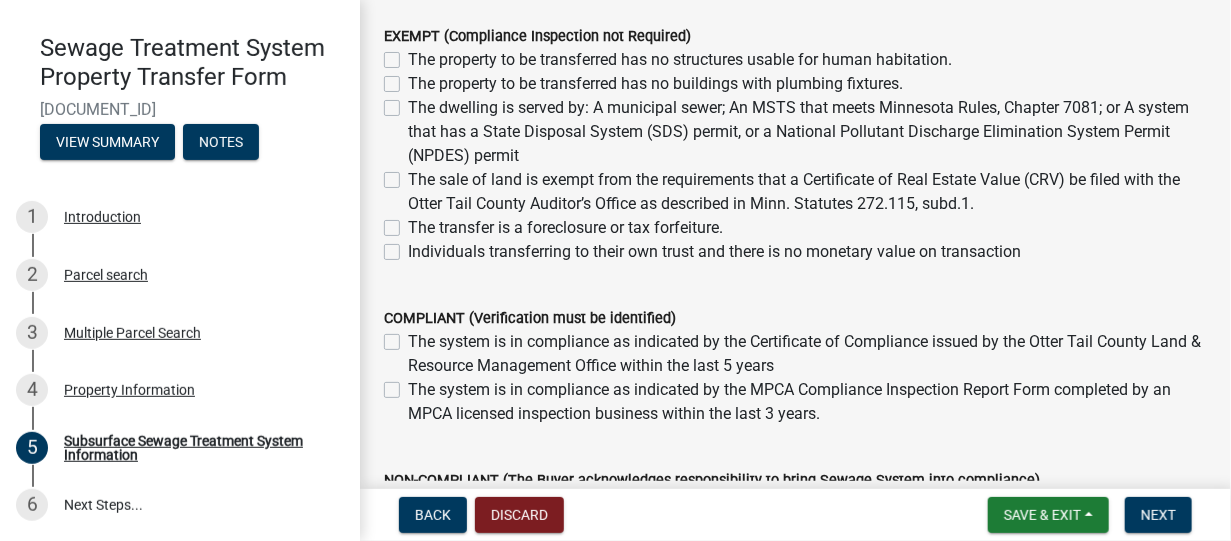 click on "Individuals transferring to their own trust and there is no monetary value on transaction" 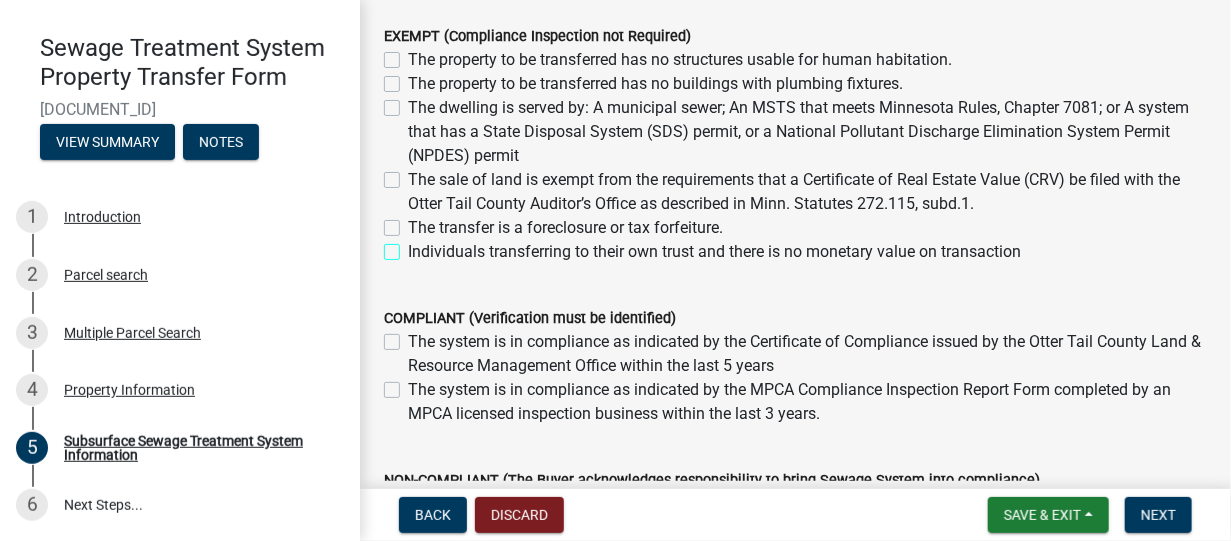 click on "Individuals transferring to their own trust and there is no monetary value on transaction" at bounding box center (414, 246) 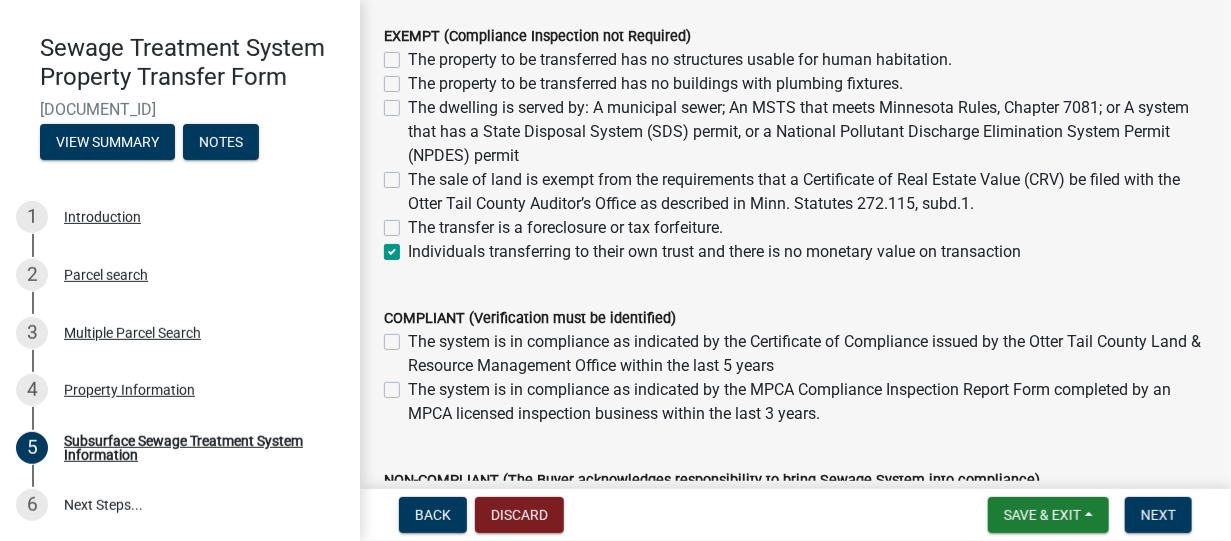 checkbox on "false" 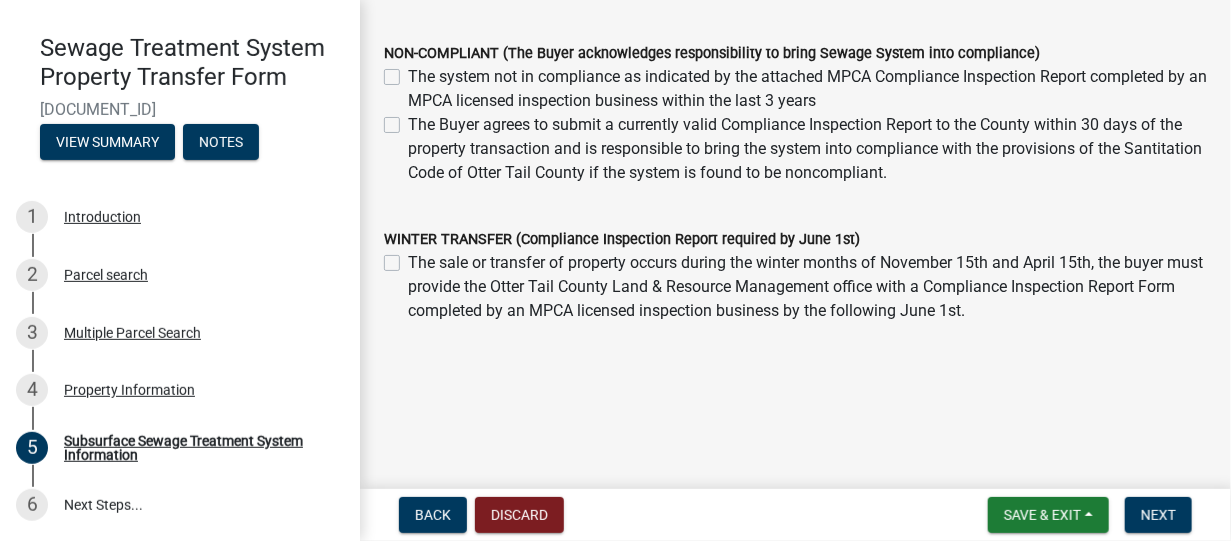 scroll, scrollTop: 728, scrollLeft: 0, axis: vertical 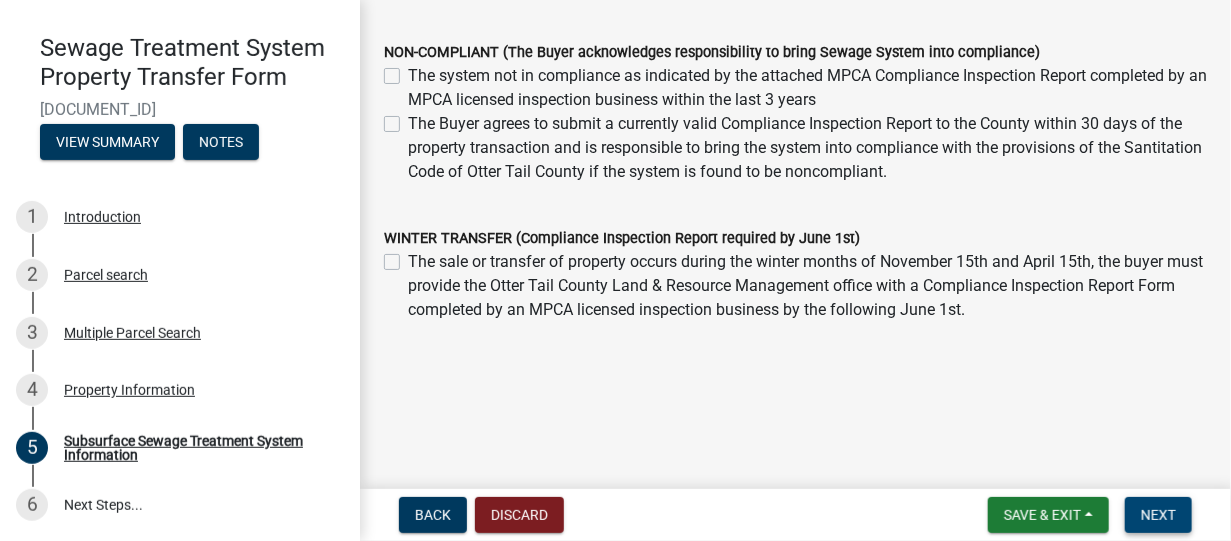 click on "Next" at bounding box center [1158, 515] 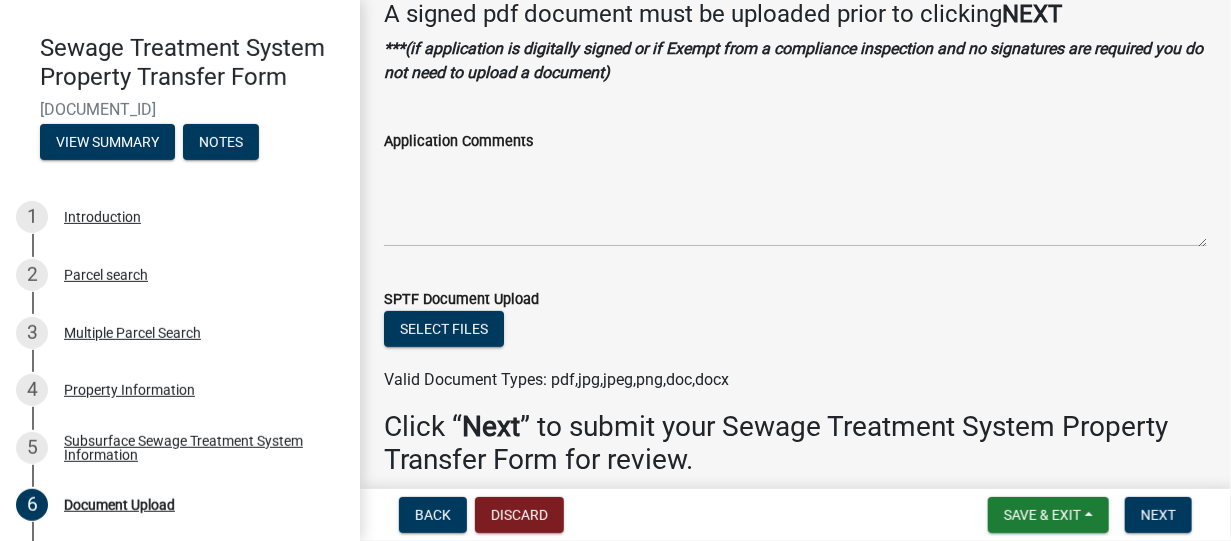 scroll, scrollTop: 200, scrollLeft: 0, axis: vertical 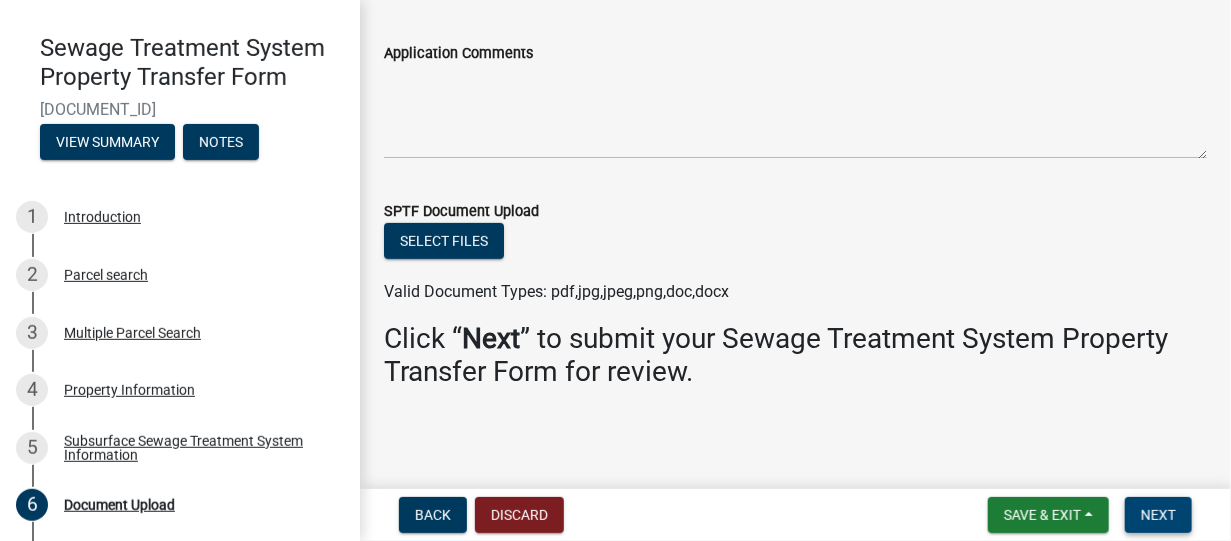 click on "Next" at bounding box center (1158, 515) 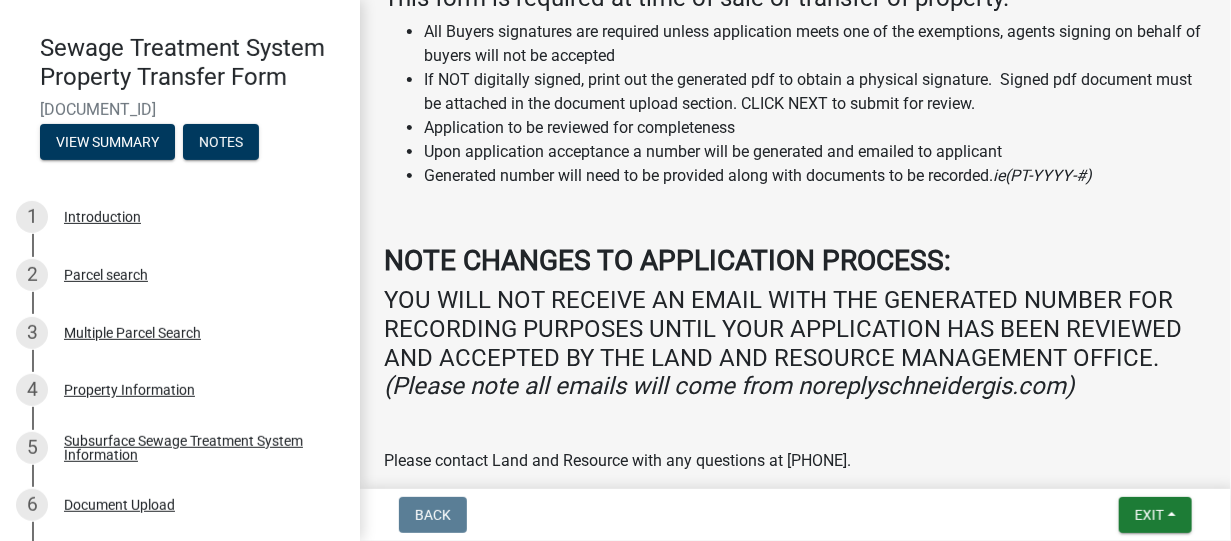 scroll, scrollTop: 592, scrollLeft: 0, axis: vertical 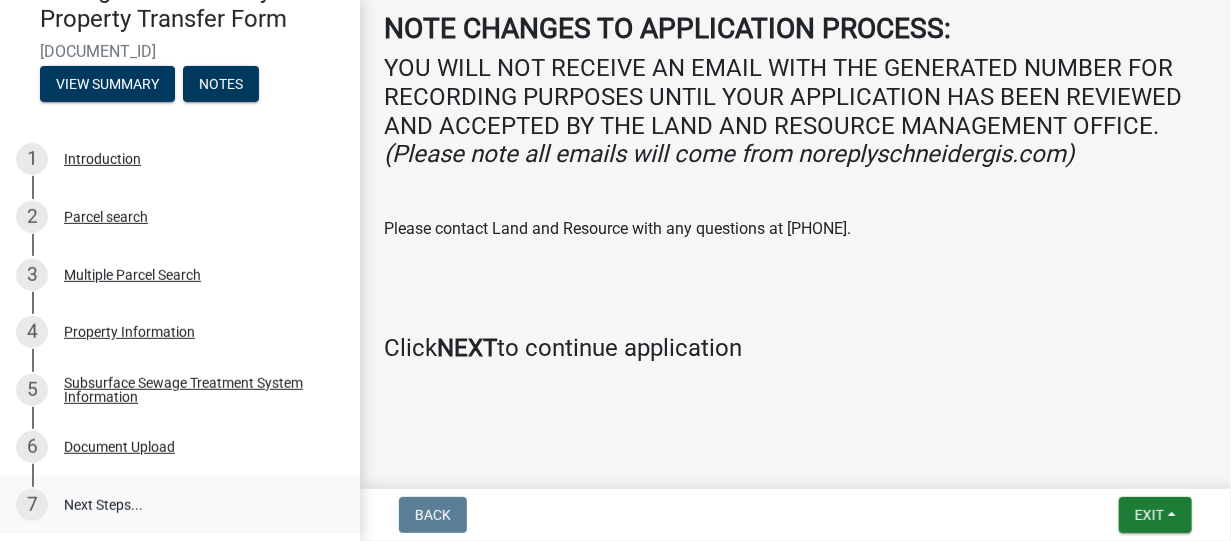 click on "7   Next Steps..." at bounding box center [180, 505] 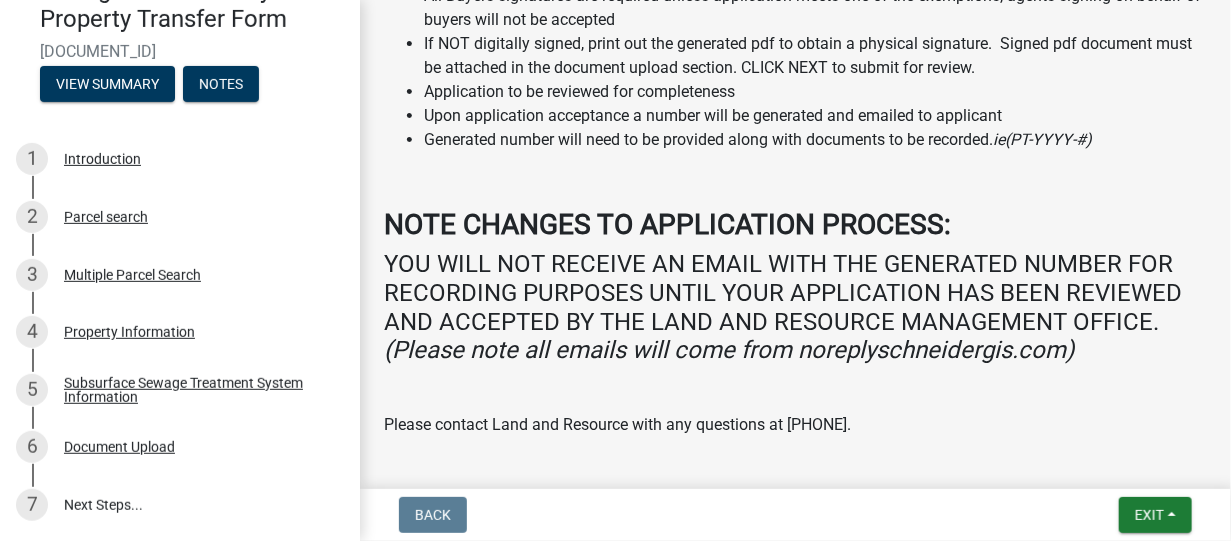 scroll, scrollTop: 292, scrollLeft: 0, axis: vertical 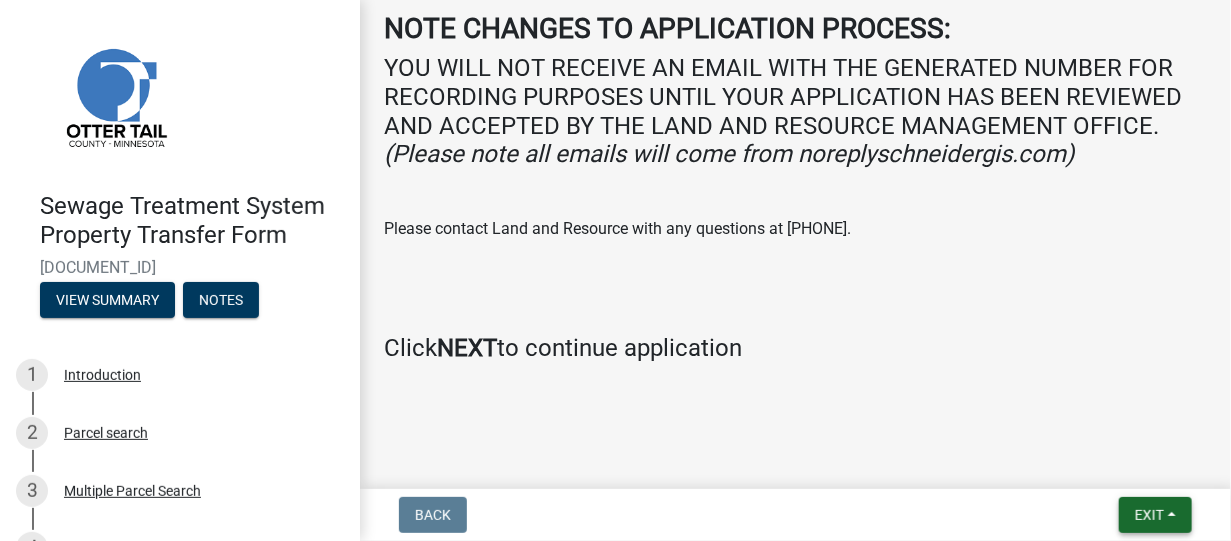 click on "Exit" at bounding box center [1155, 515] 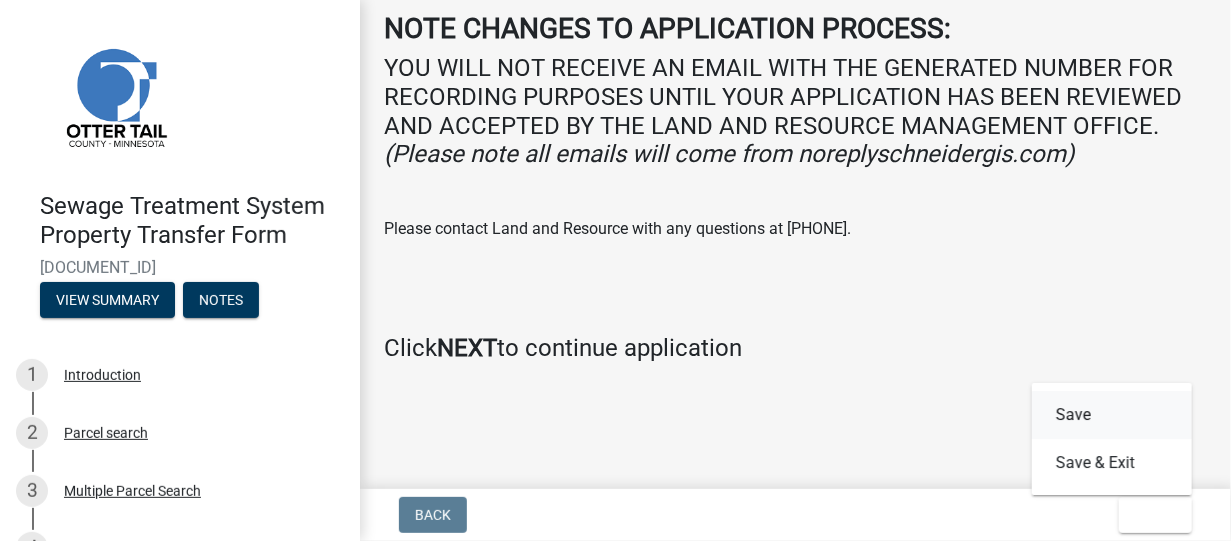 click on "Save" at bounding box center (1112, 415) 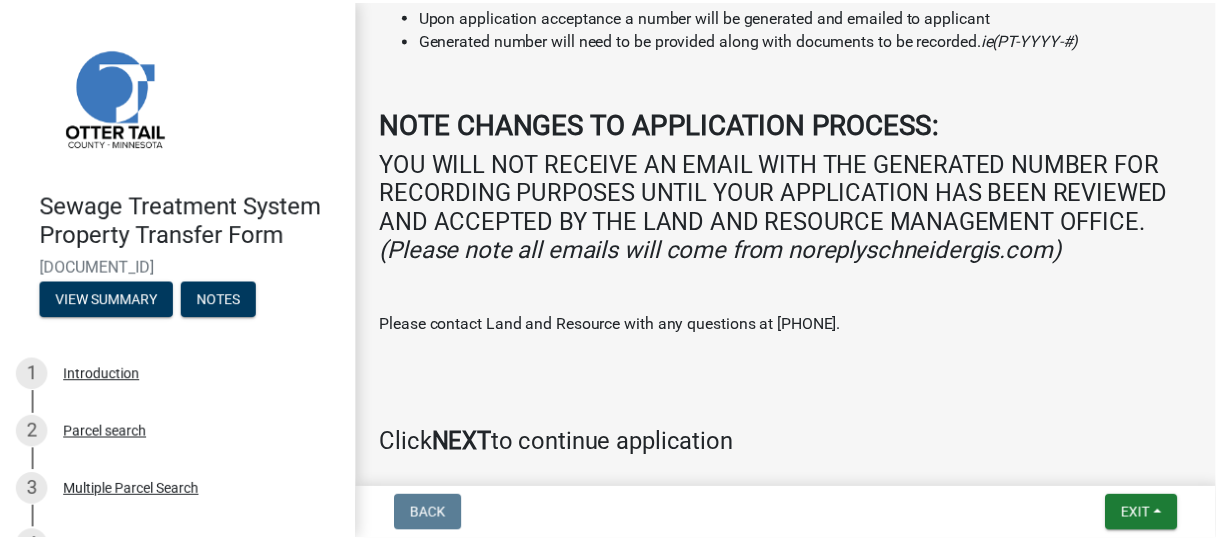 scroll, scrollTop: 592, scrollLeft: 0, axis: vertical 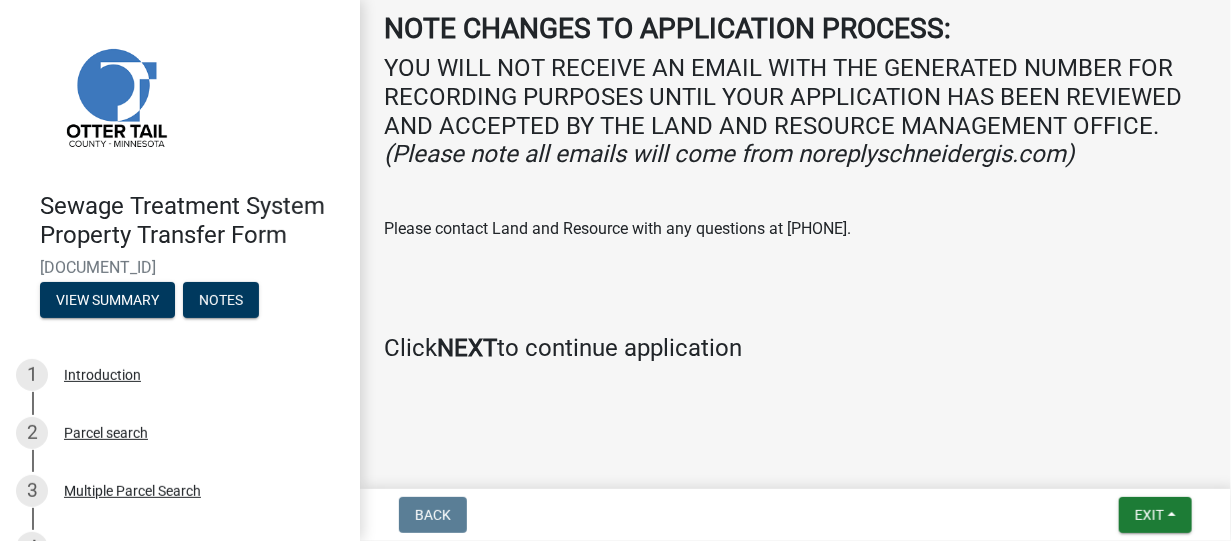 click on "Back  Exit  Save  Save & Exit" at bounding box center (795, 515) 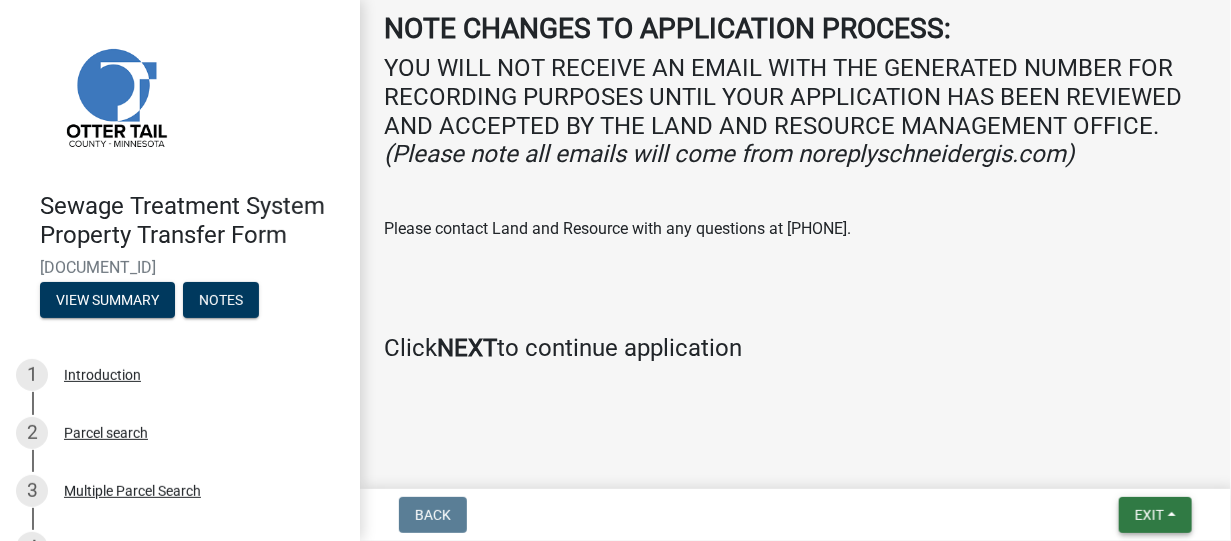 click on "Exit" at bounding box center (1149, 515) 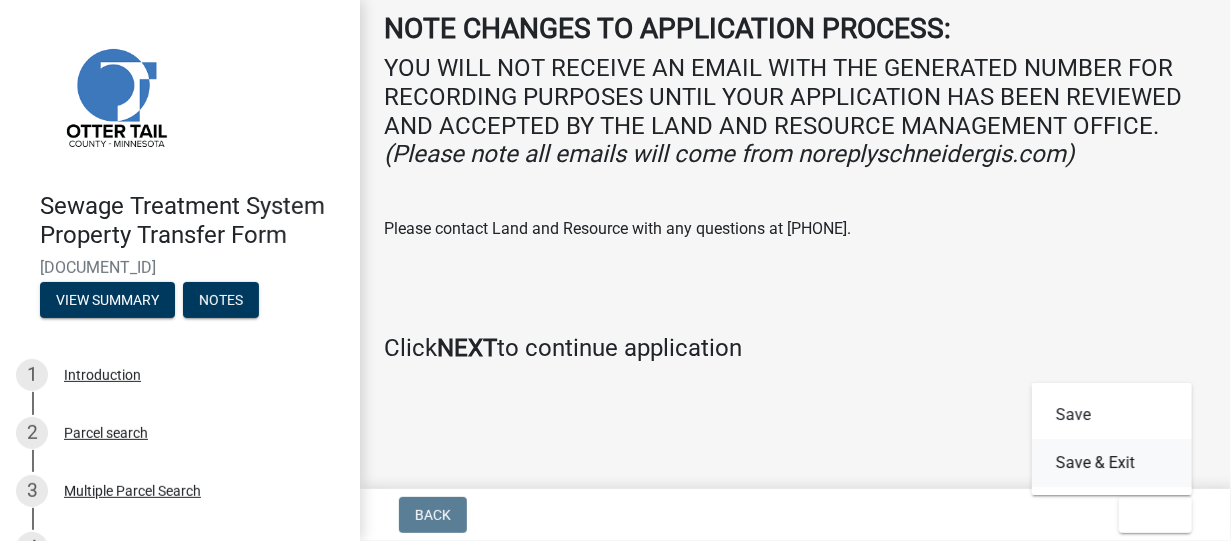 click on "Save & Exit" at bounding box center (1112, 463) 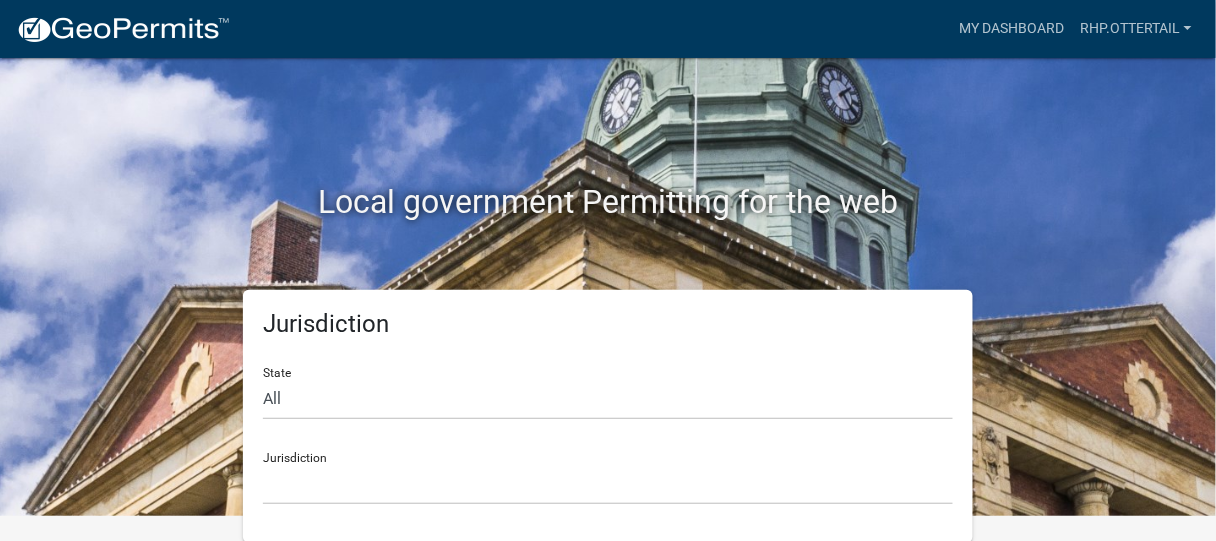 scroll, scrollTop: 26, scrollLeft: 0, axis: vertical 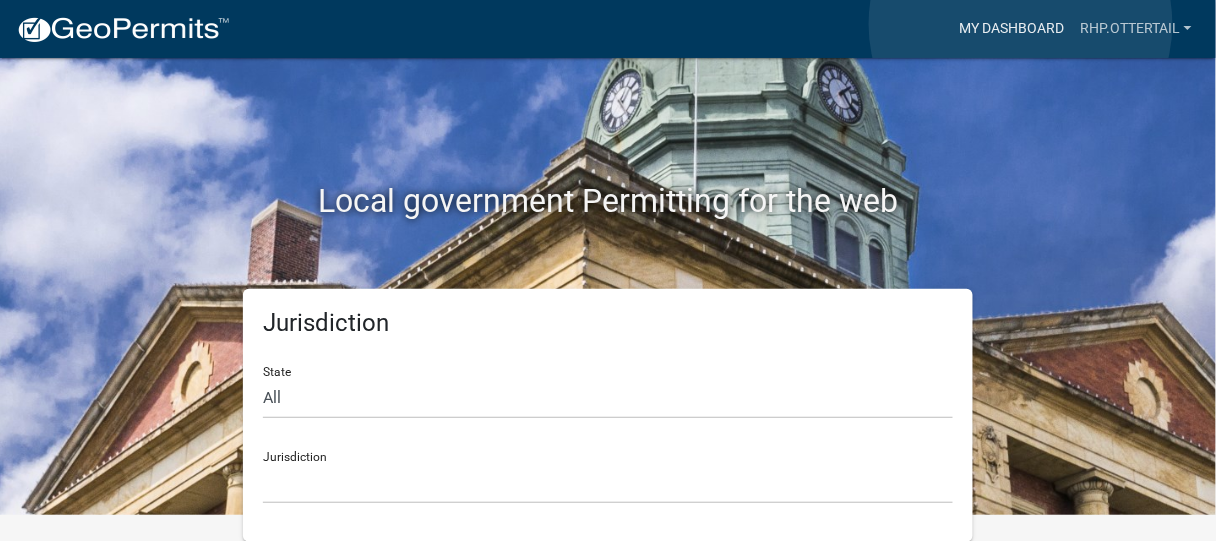 click on "My Dashboard" at bounding box center (1011, 29) 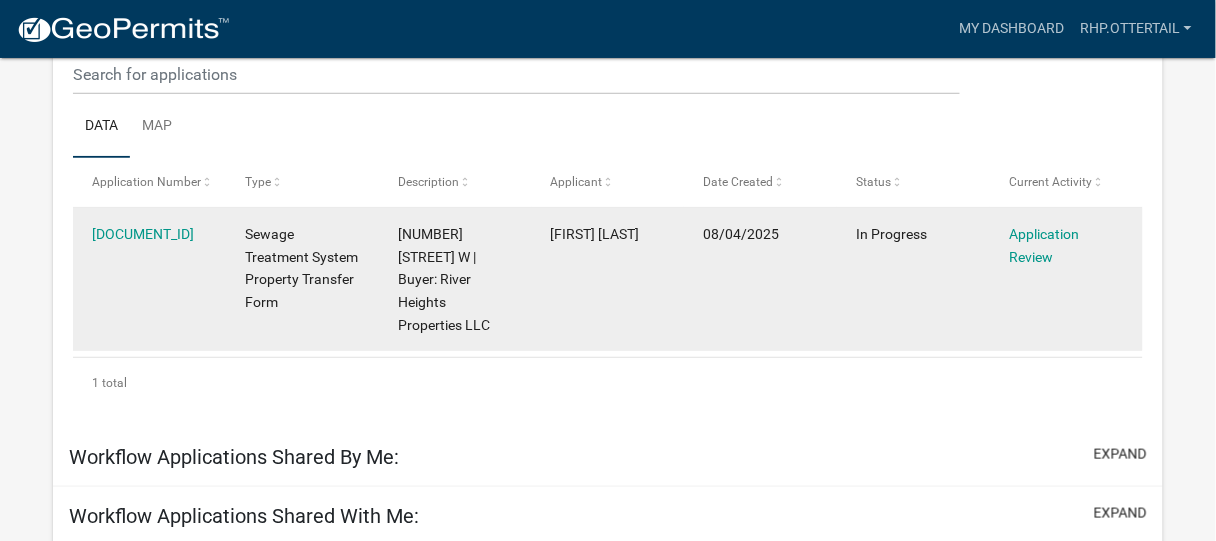 scroll, scrollTop: 326, scrollLeft: 0, axis: vertical 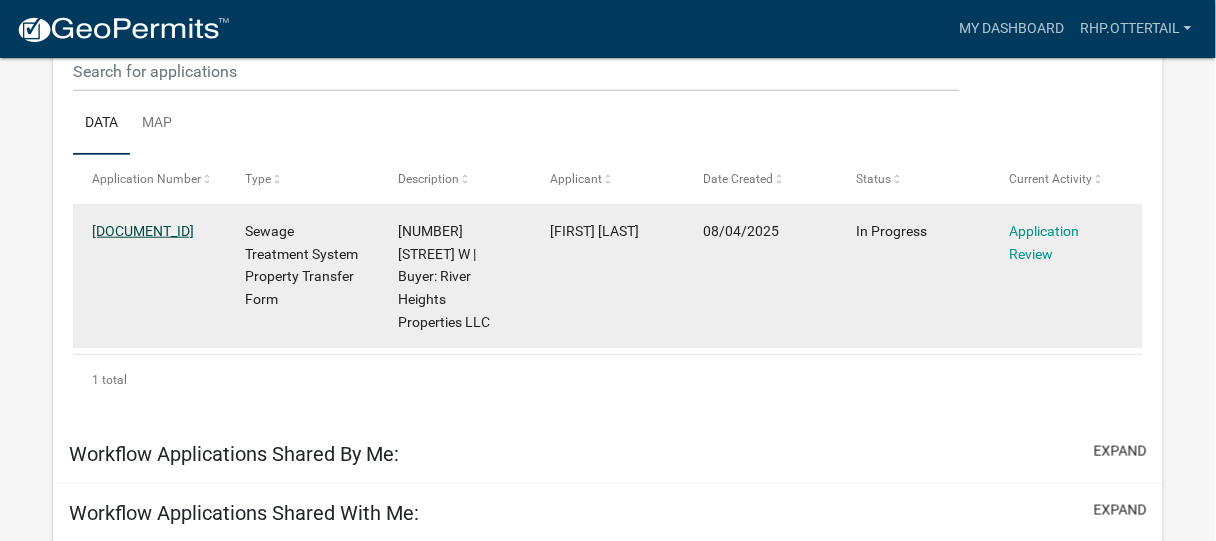click on "[DOCUMENT_ID]" 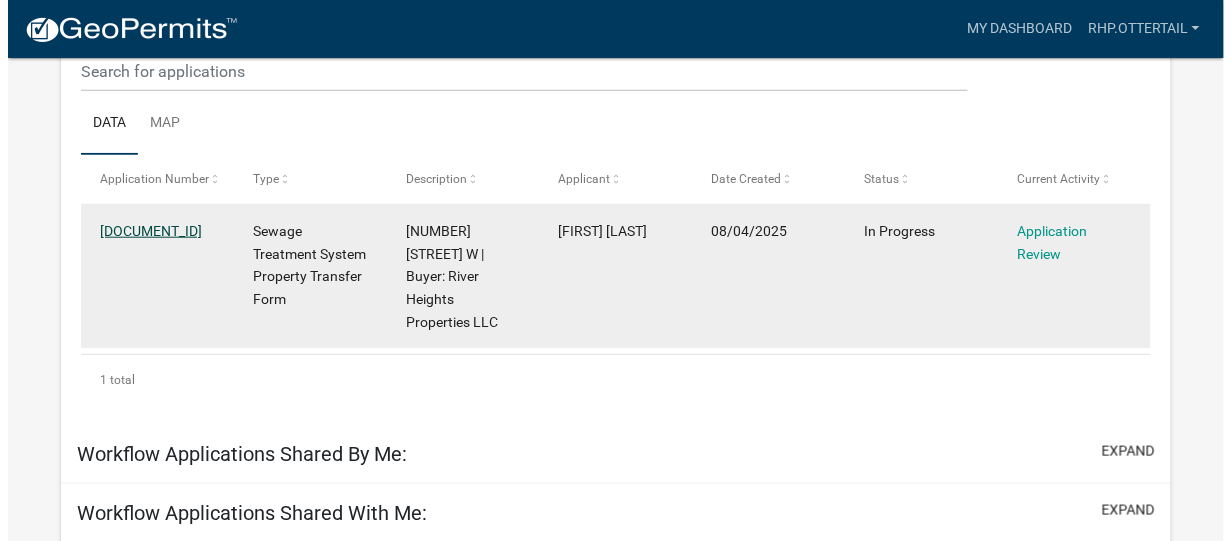 scroll, scrollTop: 0, scrollLeft: 0, axis: both 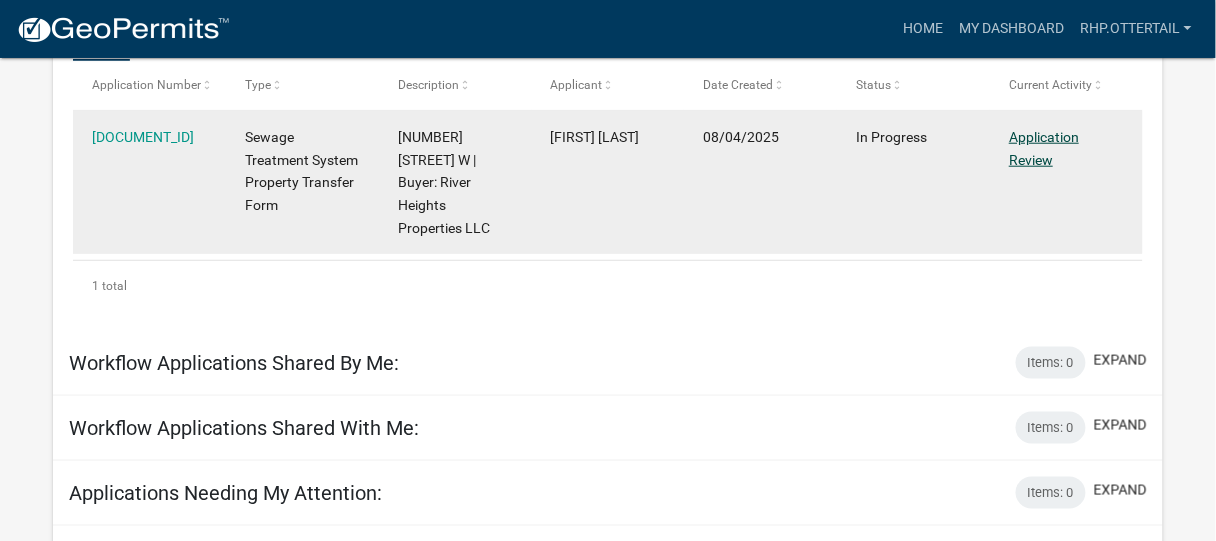 click on "Application Review" 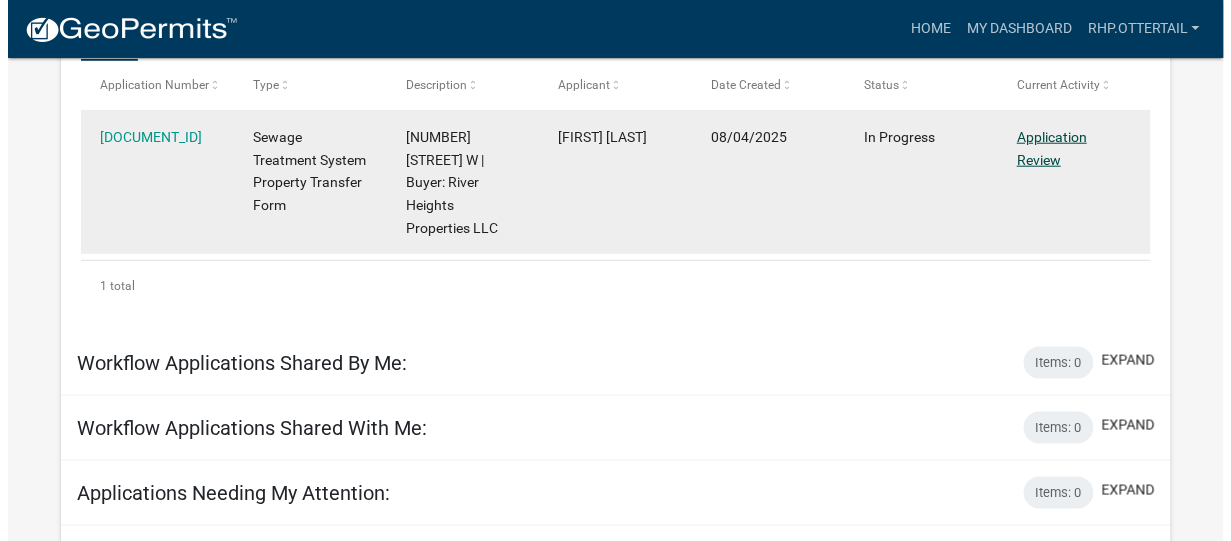 scroll, scrollTop: 0, scrollLeft: 0, axis: both 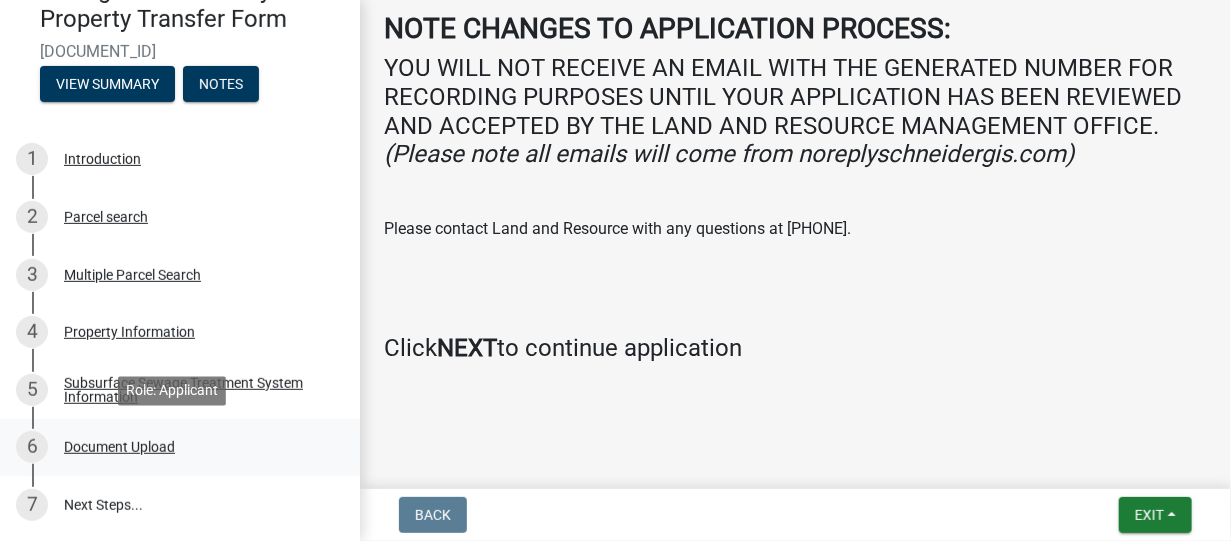 click on "Document Upload" at bounding box center (119, 447) 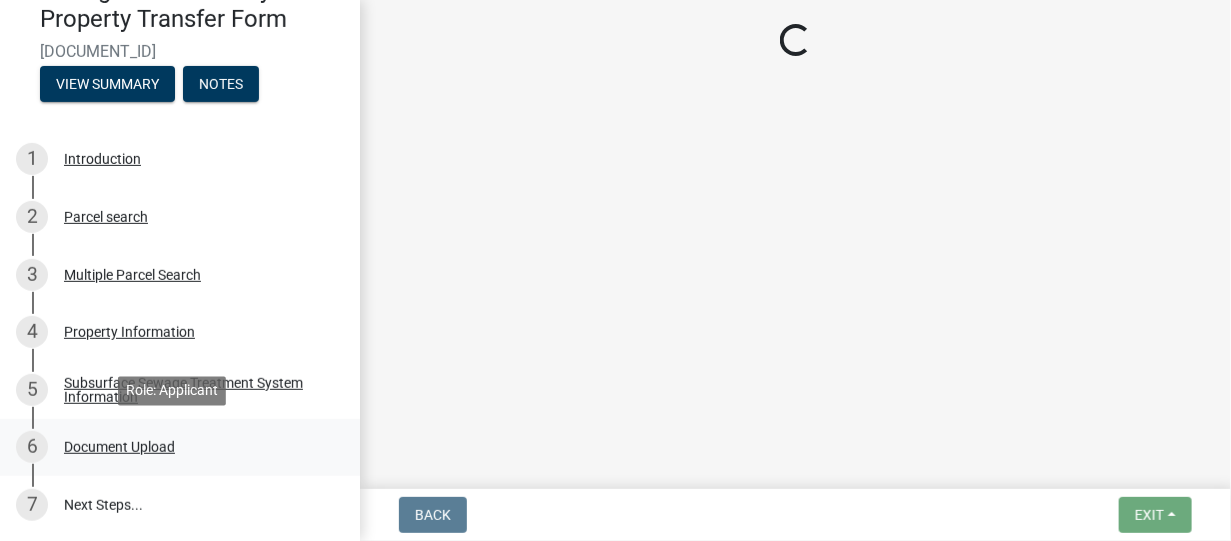scroll, scrollTop: 0, scrollLeft: 0, axis: both 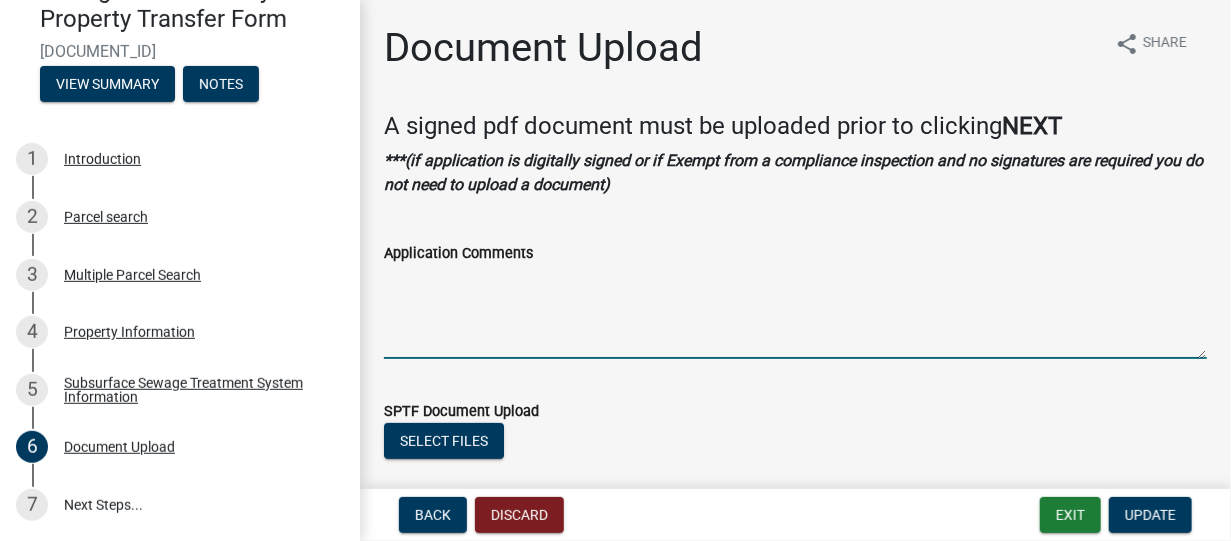 click on "Application Comments" at bounding box center [795, 312] 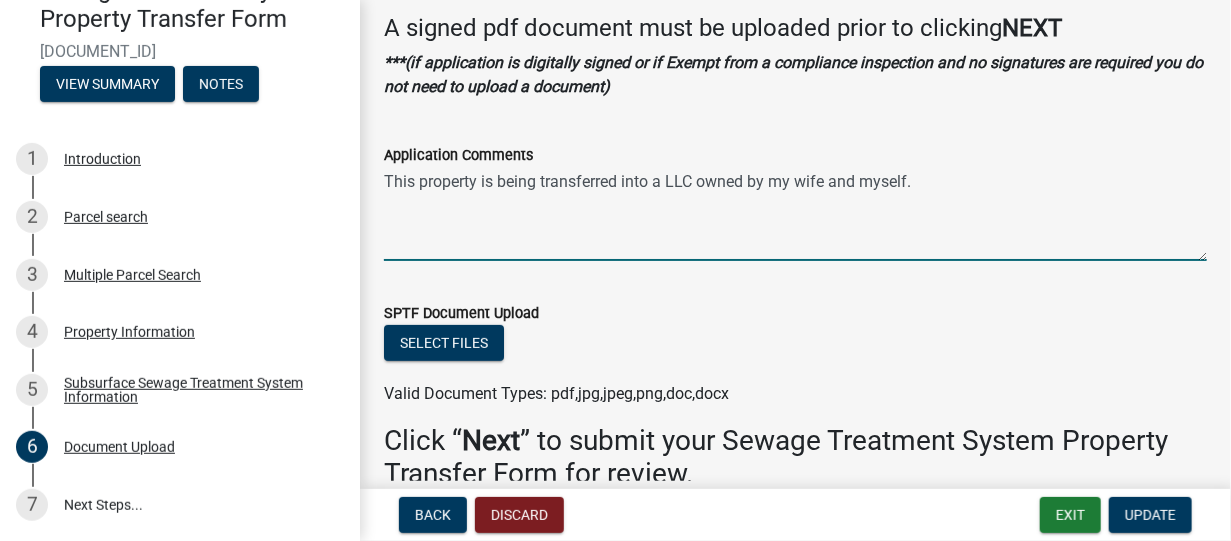 scroll, scrollTop: 100, scrollLeft: 0, axis: vertical 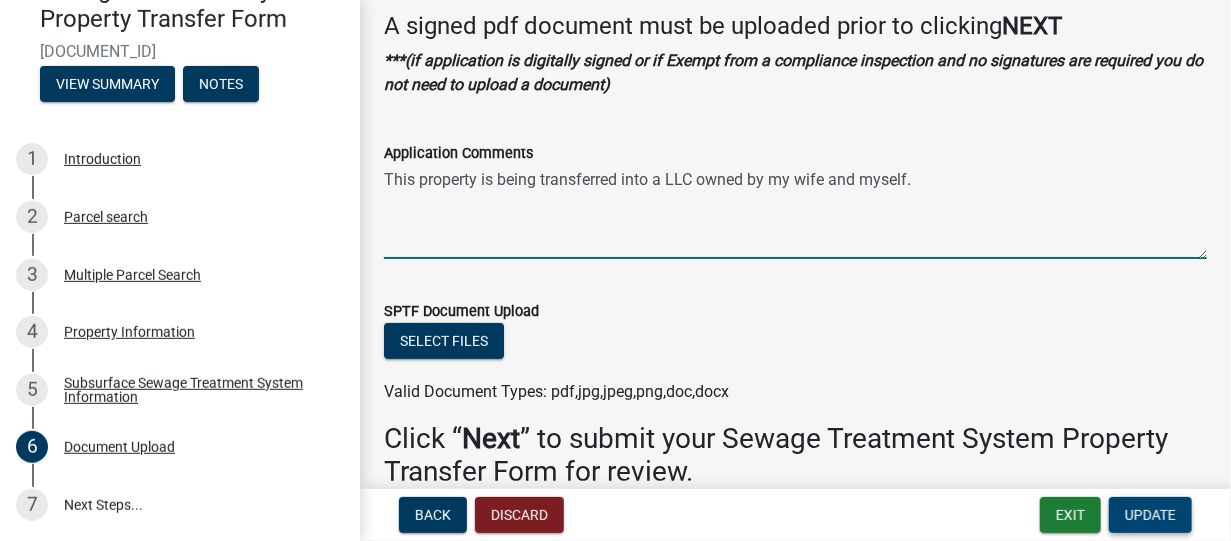 type on "This property is being transferred into a LLC owned by my wife and myself." 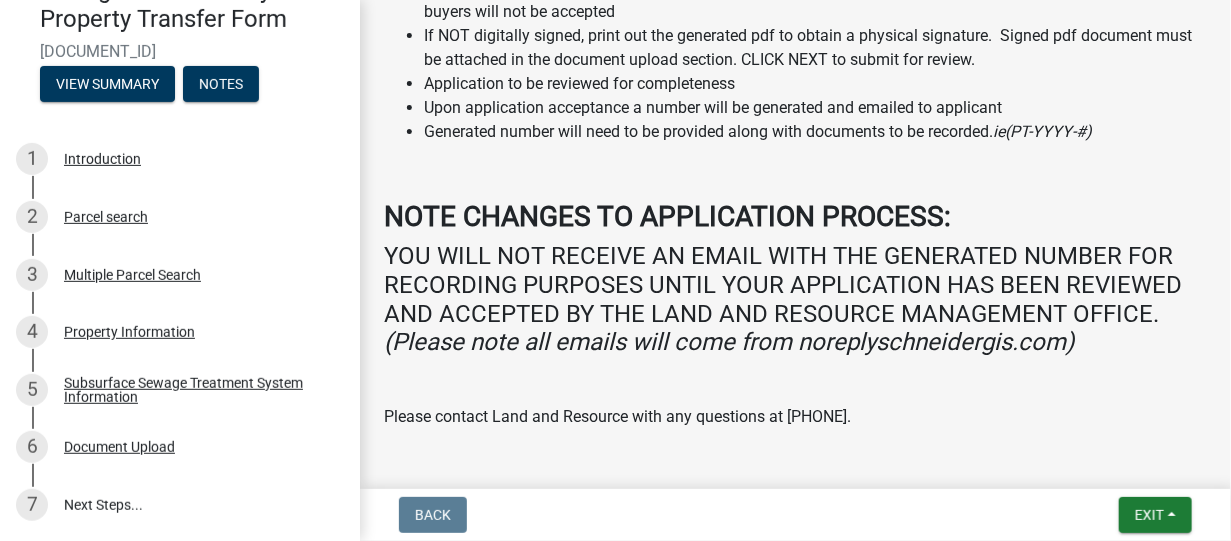 scroll, scrollTop: 192, scrollLeft: 0, axis: vertical 